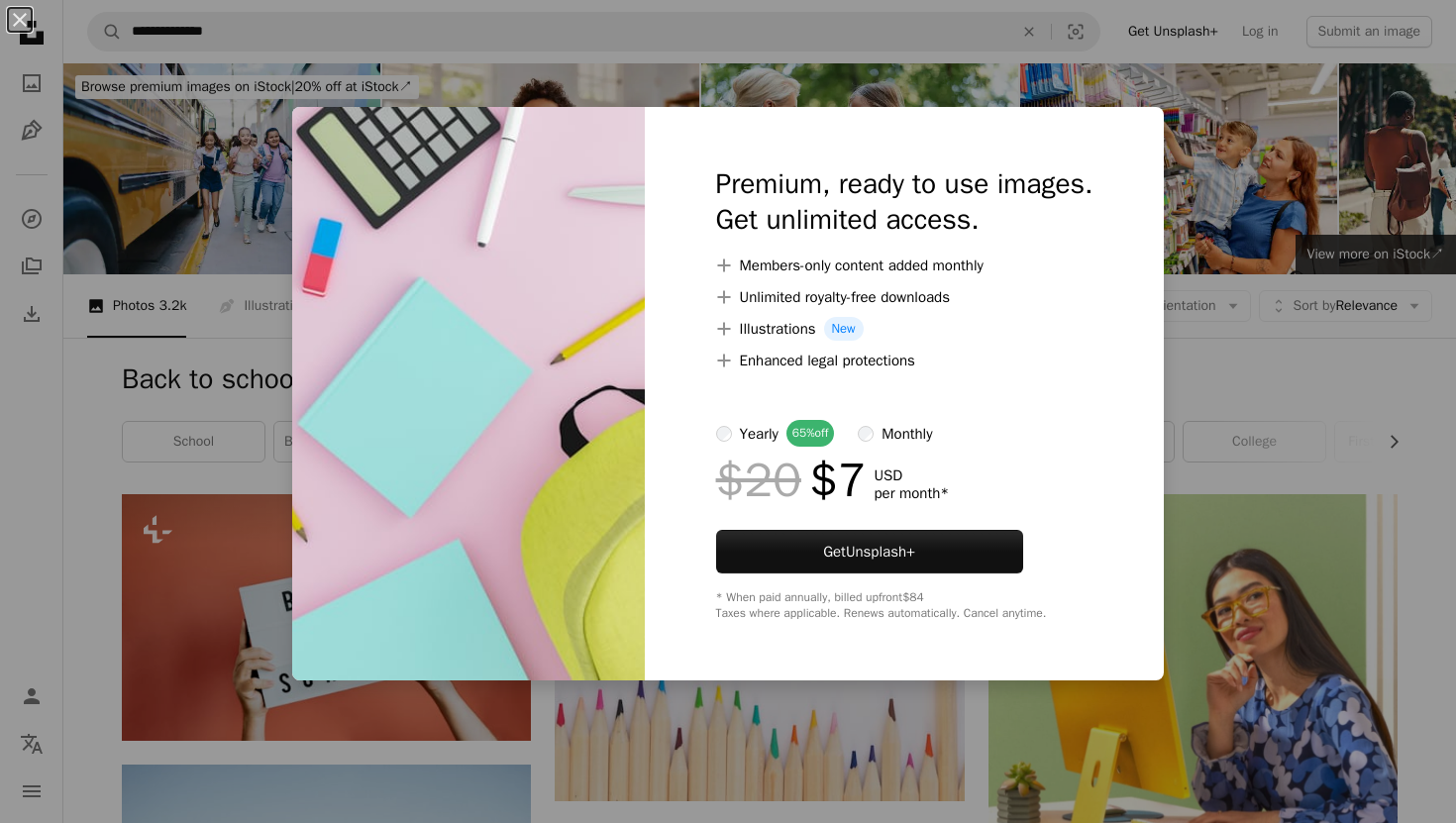scroll, scrollTop: 2036, scrollLeft: 0, axis: vertical 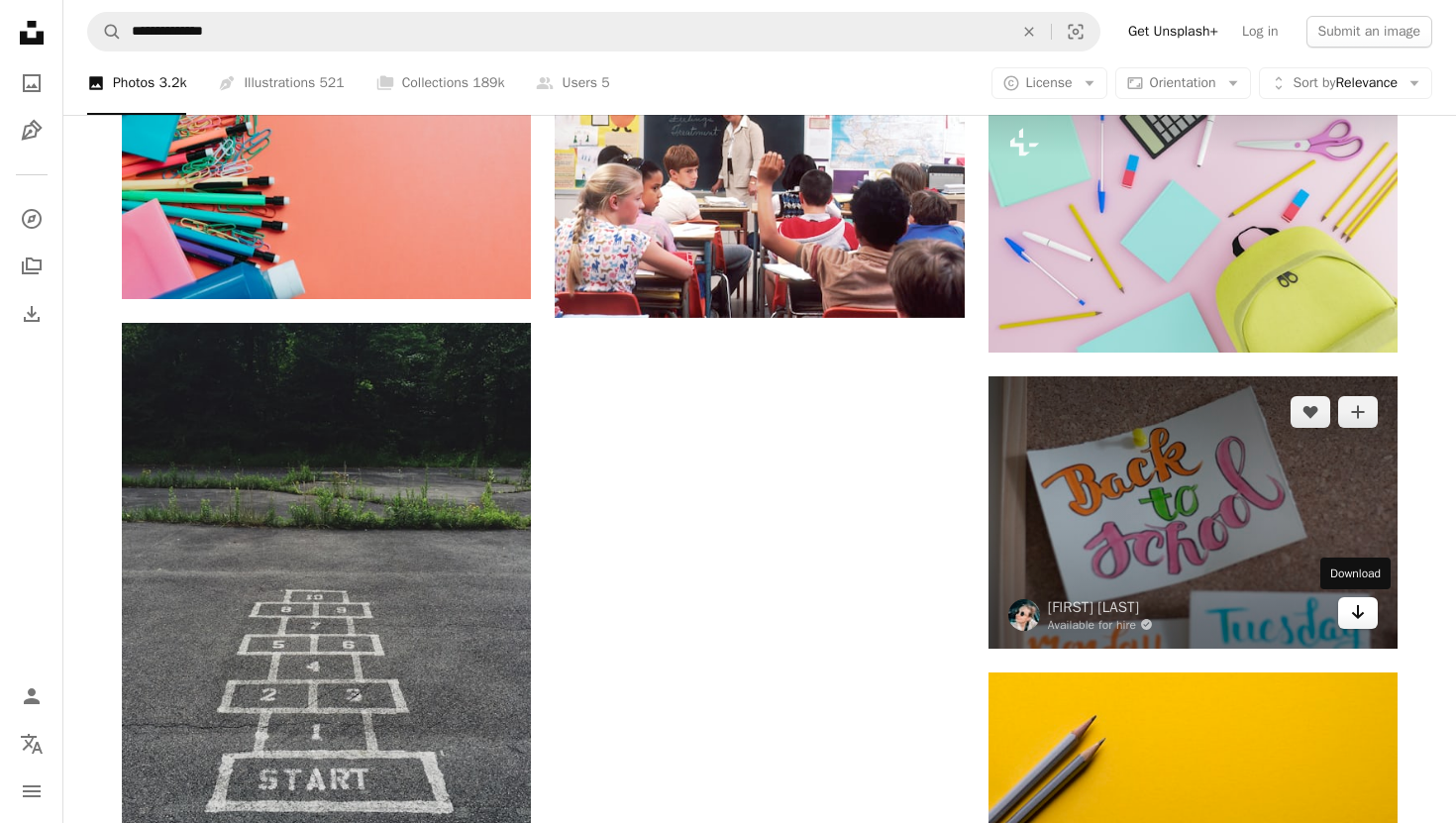 click 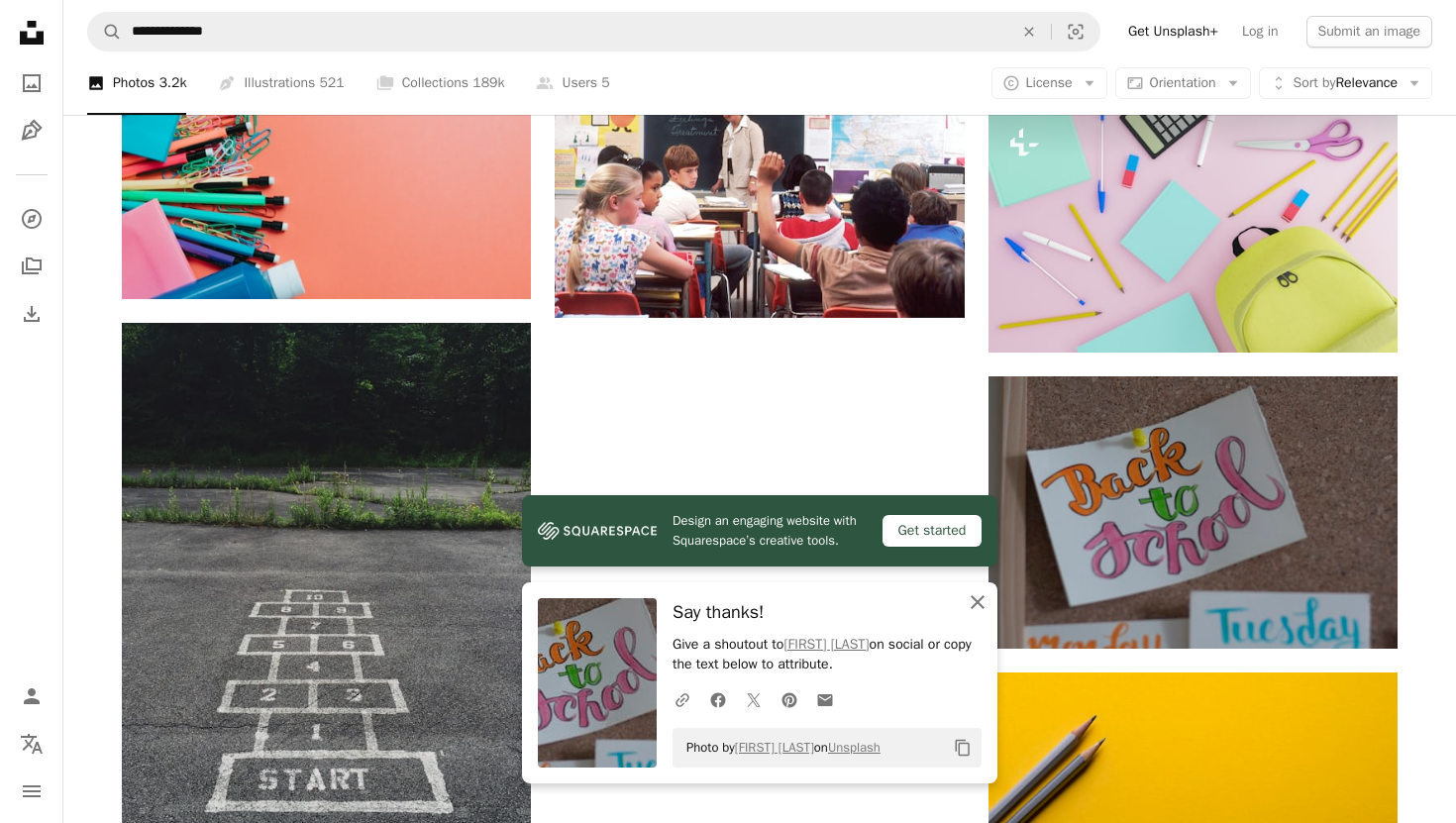 click 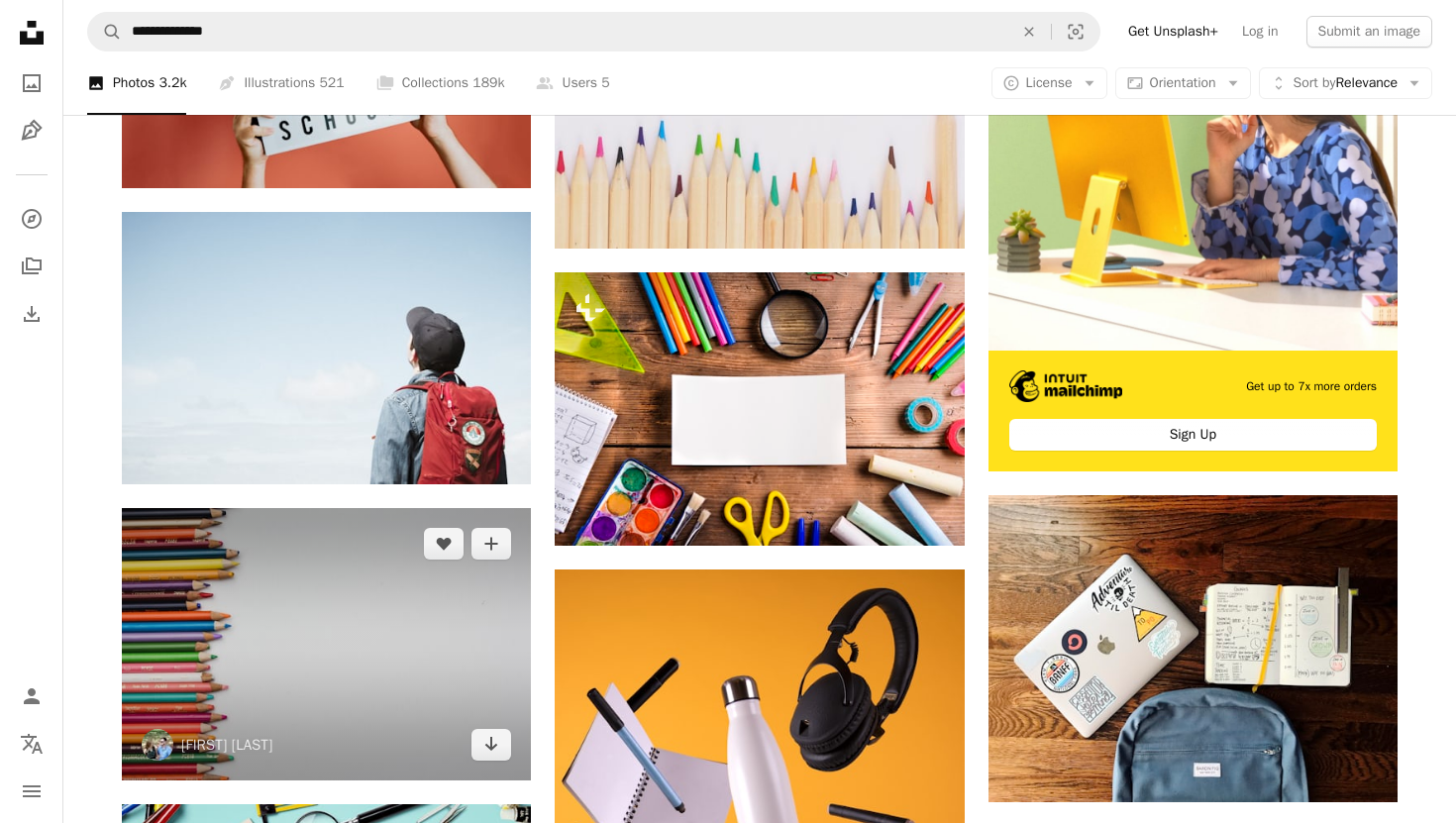 scroll, scrollTop: 555, scrollLeft: 0, axis: vertical 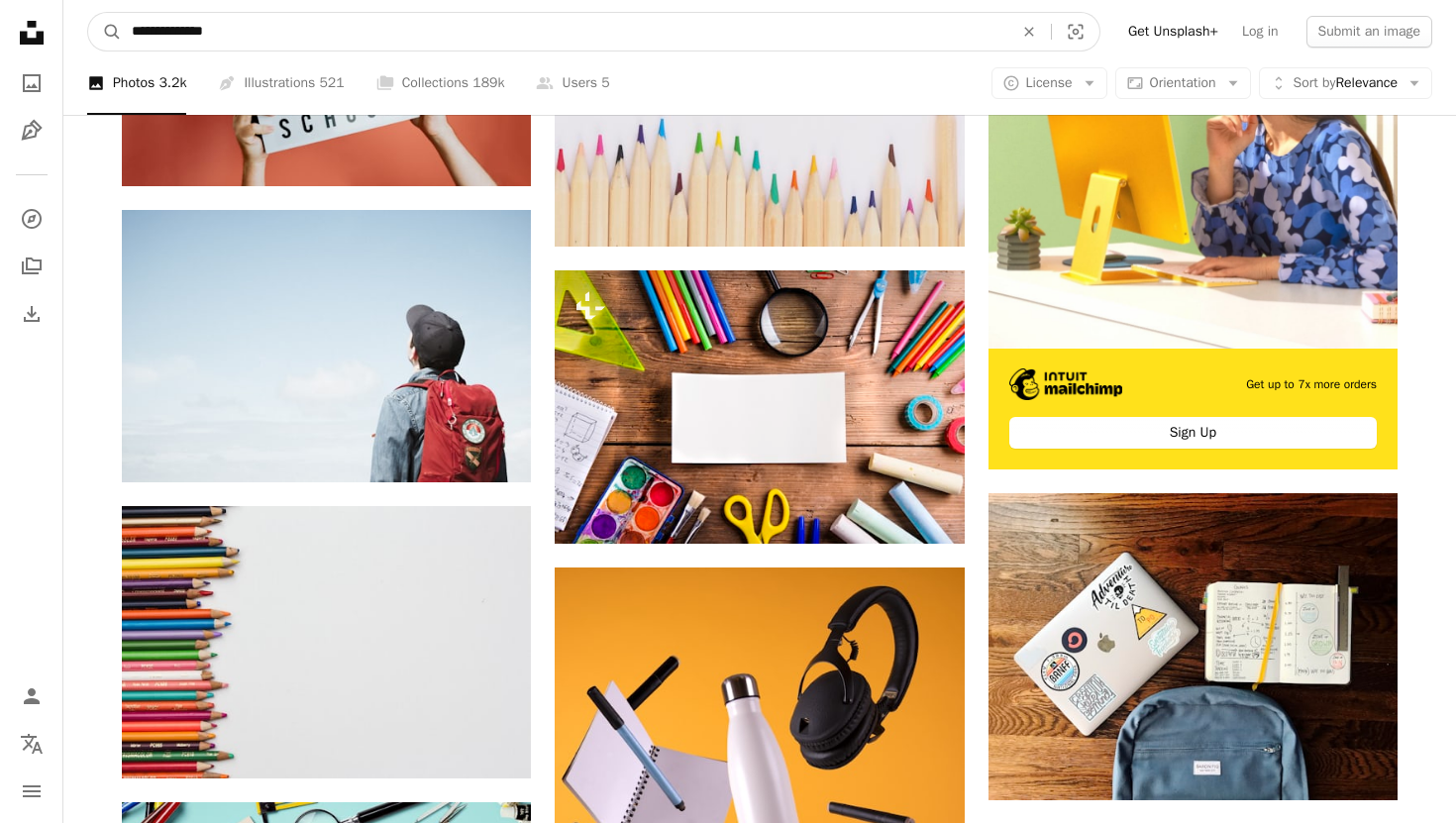 click on "**********" at bounding box center (565, 32) 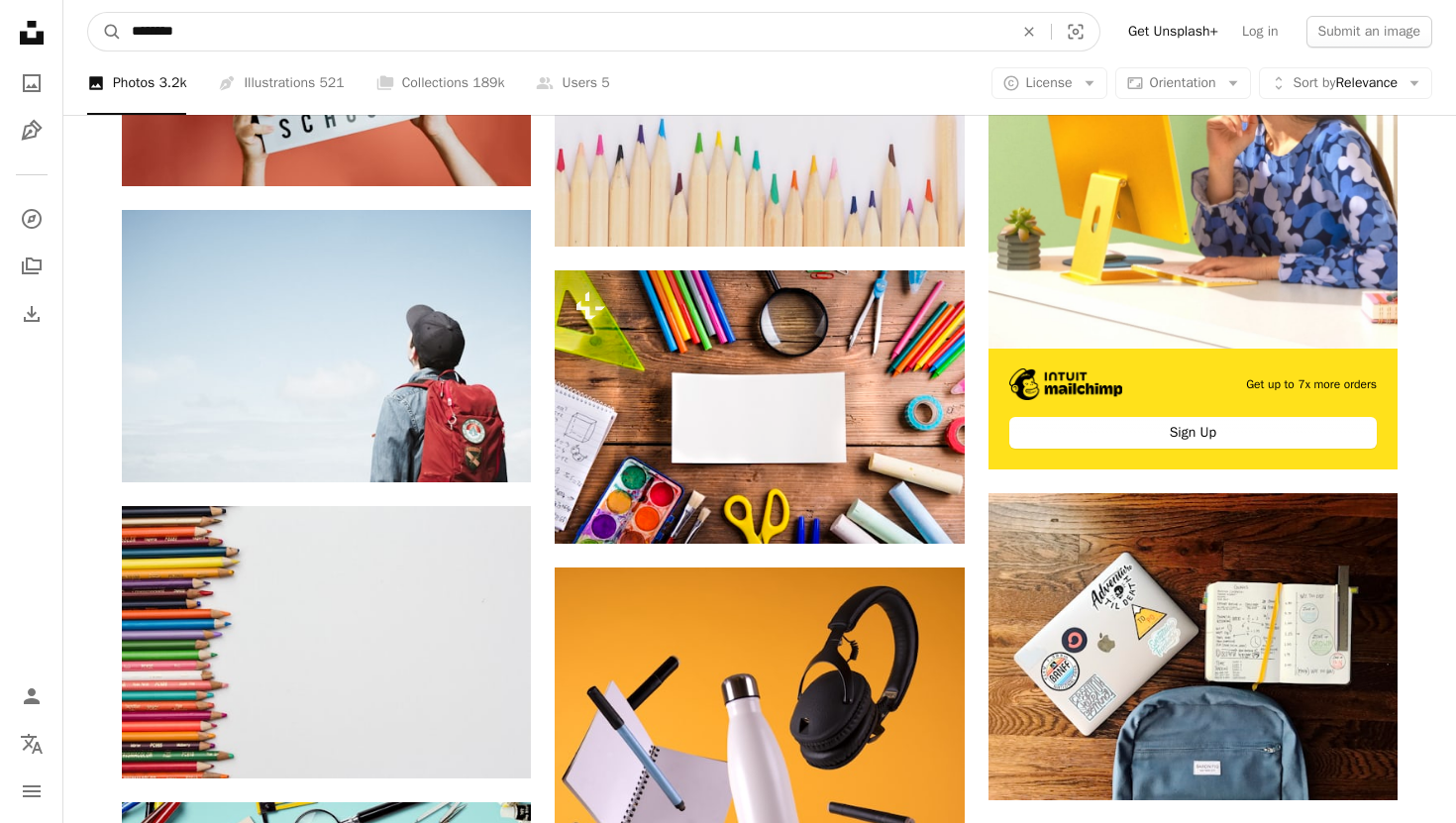 type on "********" 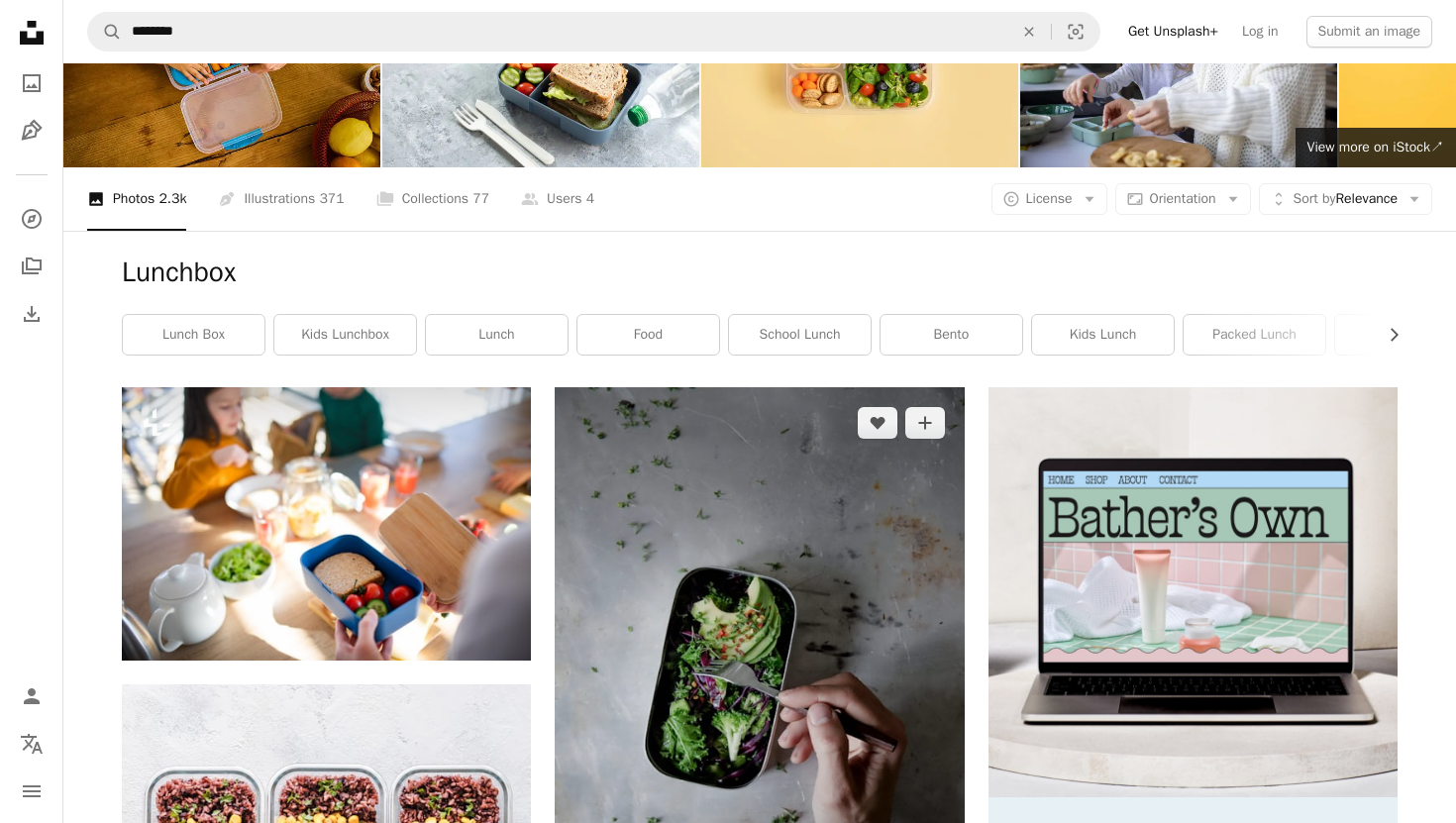 scroll, scrollTop: 0, scrollLeft: 0, axis: both 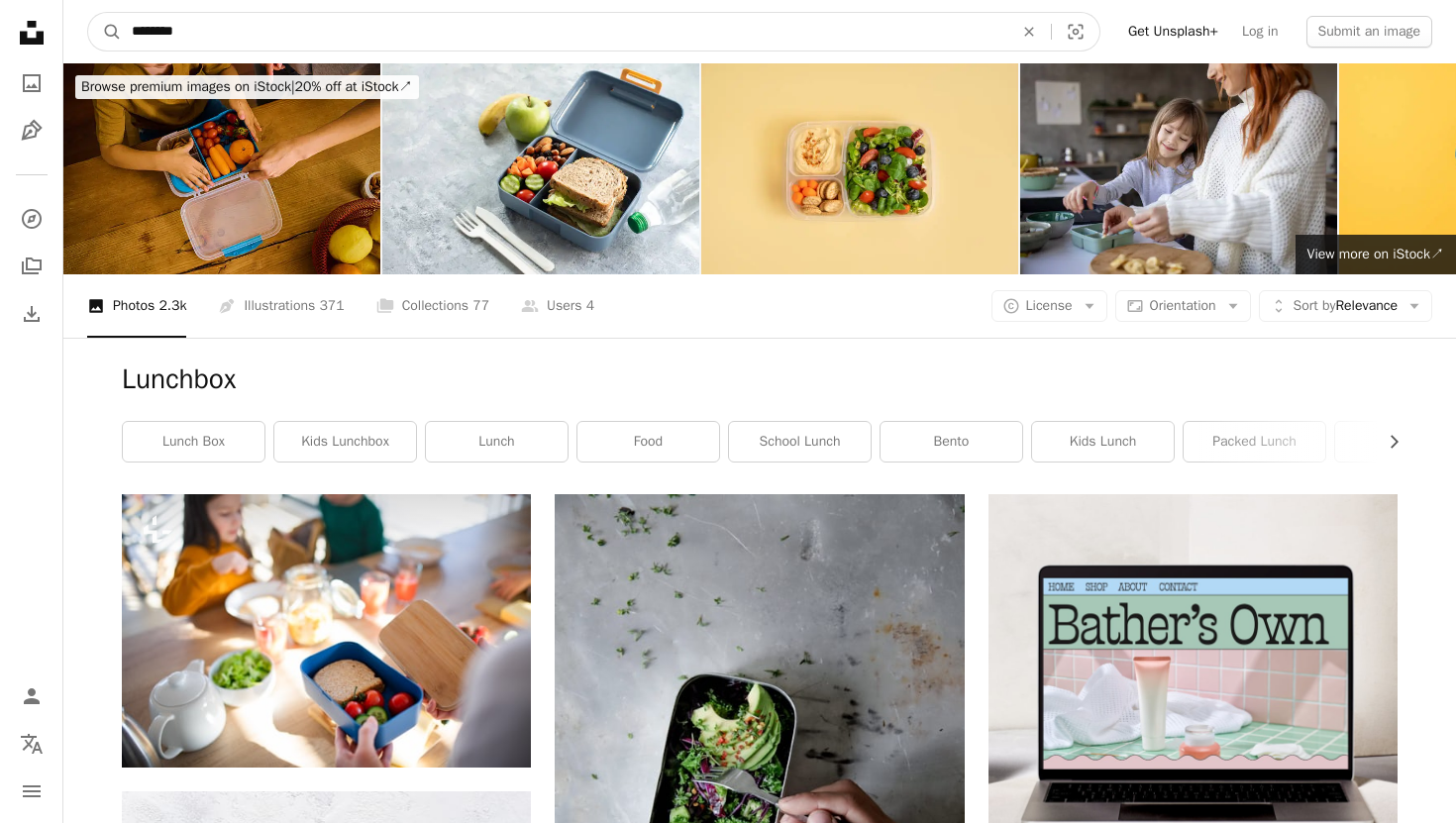 click on "********" at bounding box center [565, 32] 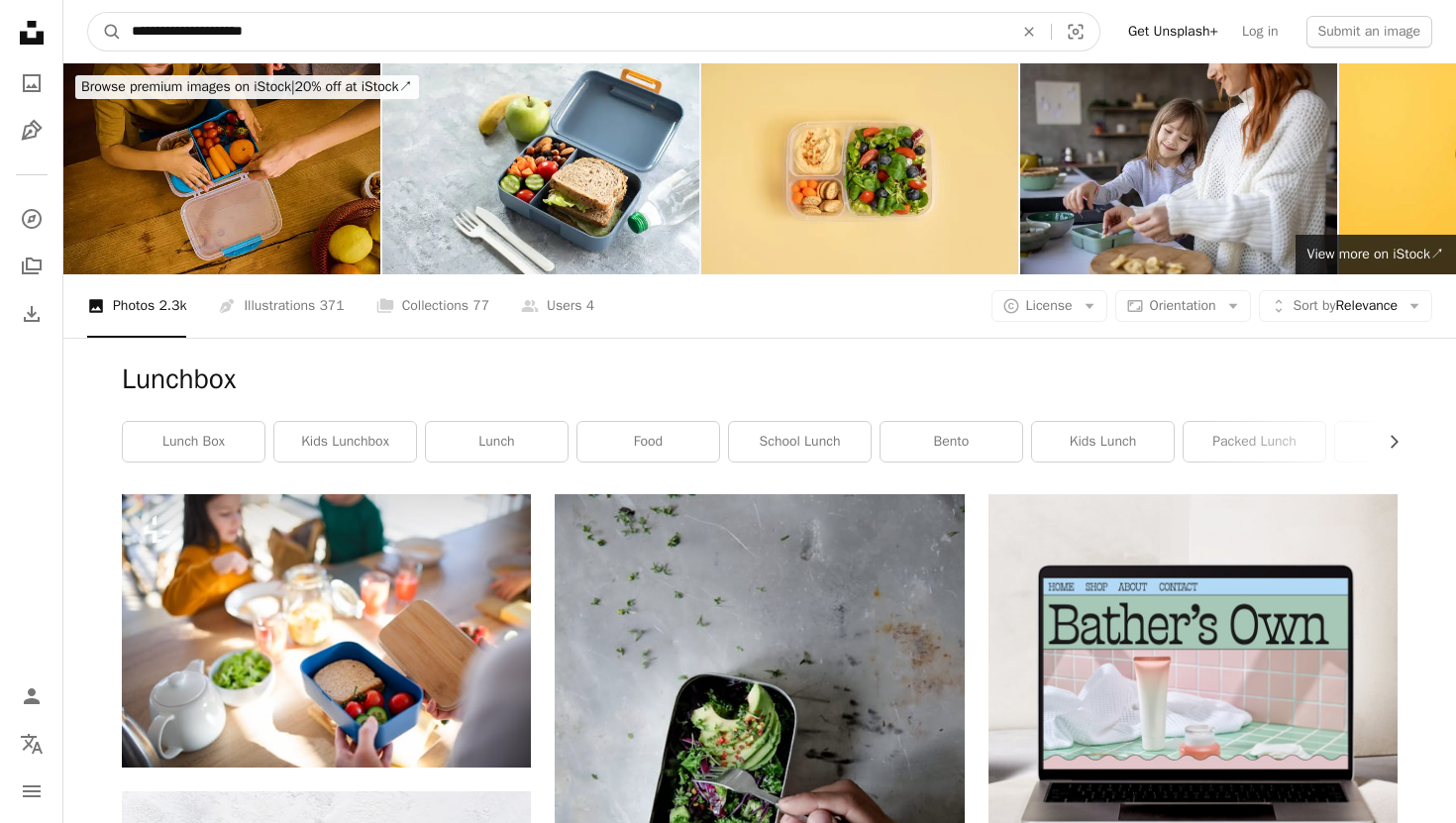 type on "**********" 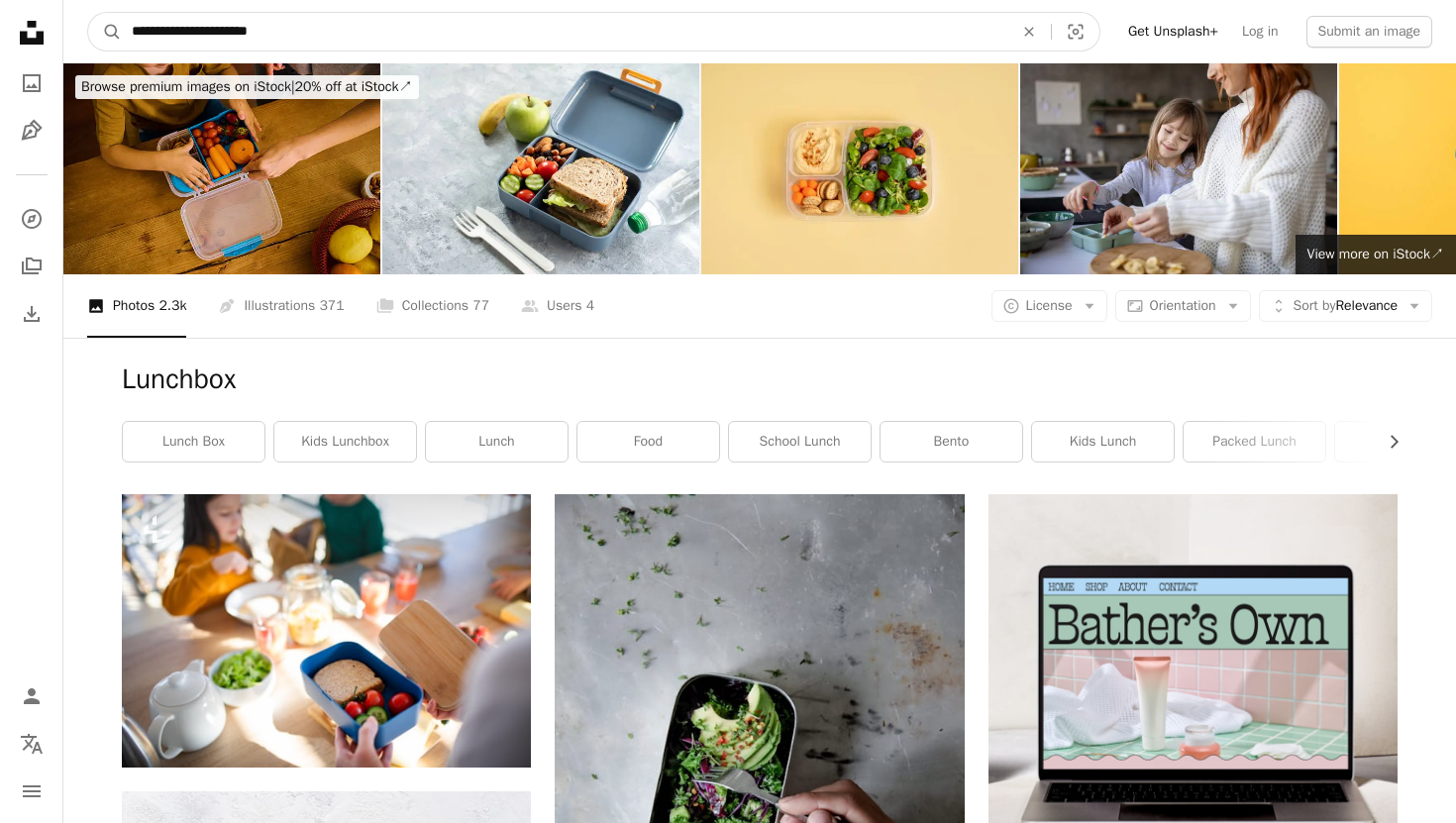 click on "A magnifying glass" at bounding box center [105, 32] 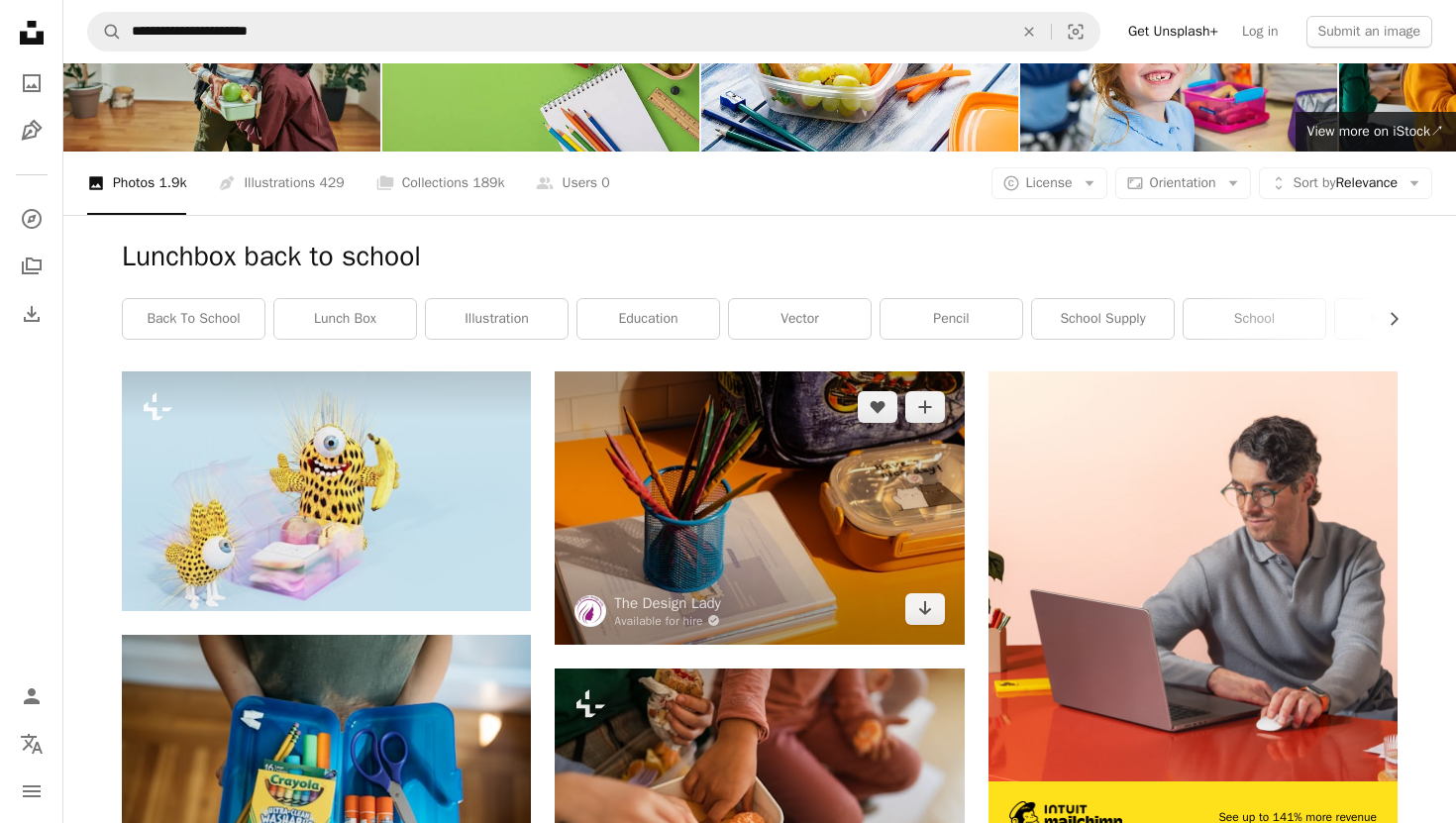 scroll, scrollTop: 107, scrollLeft: 0, axis: vertical 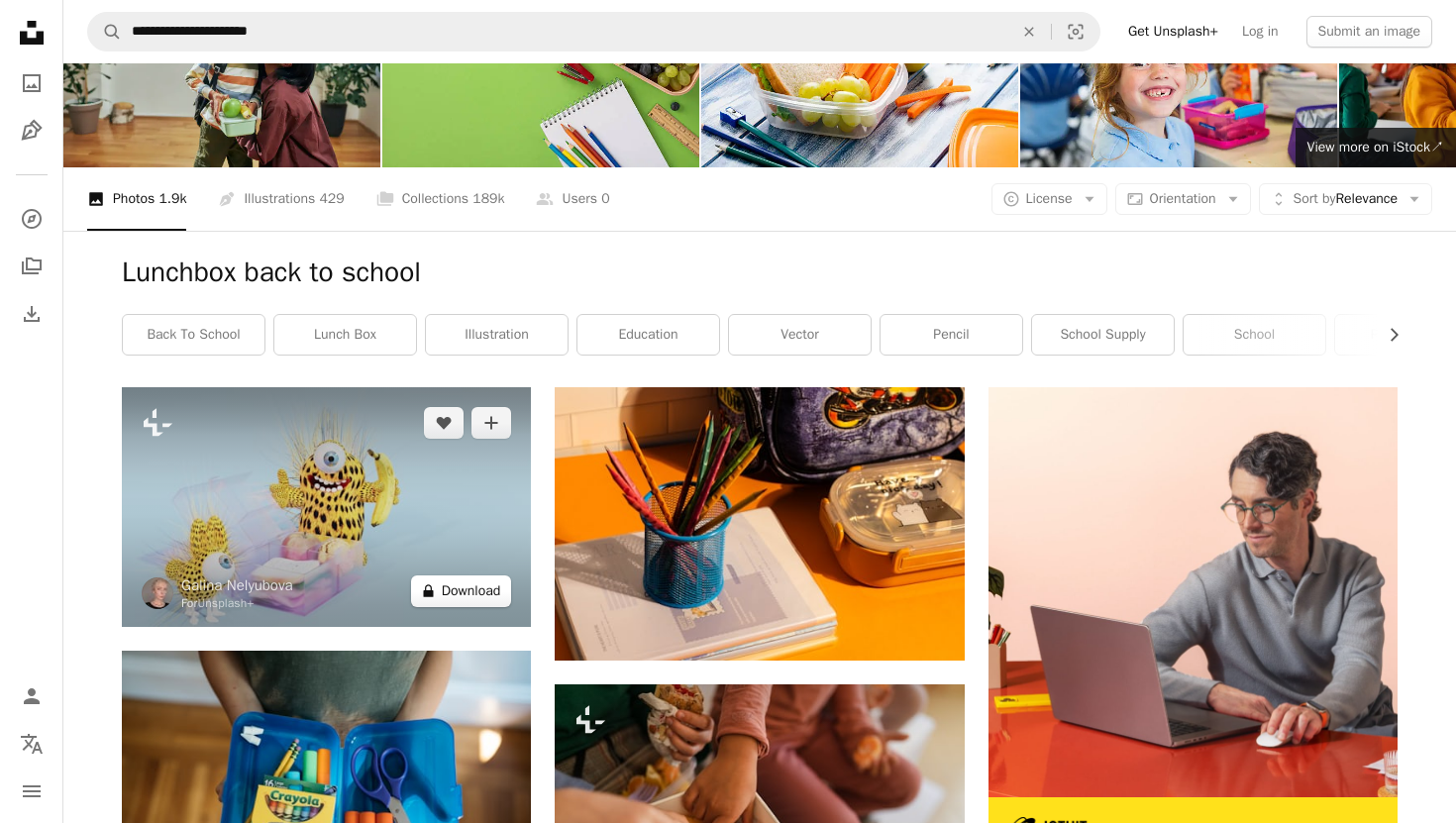click on "A lock   Download" at bounding box center [462, 591] 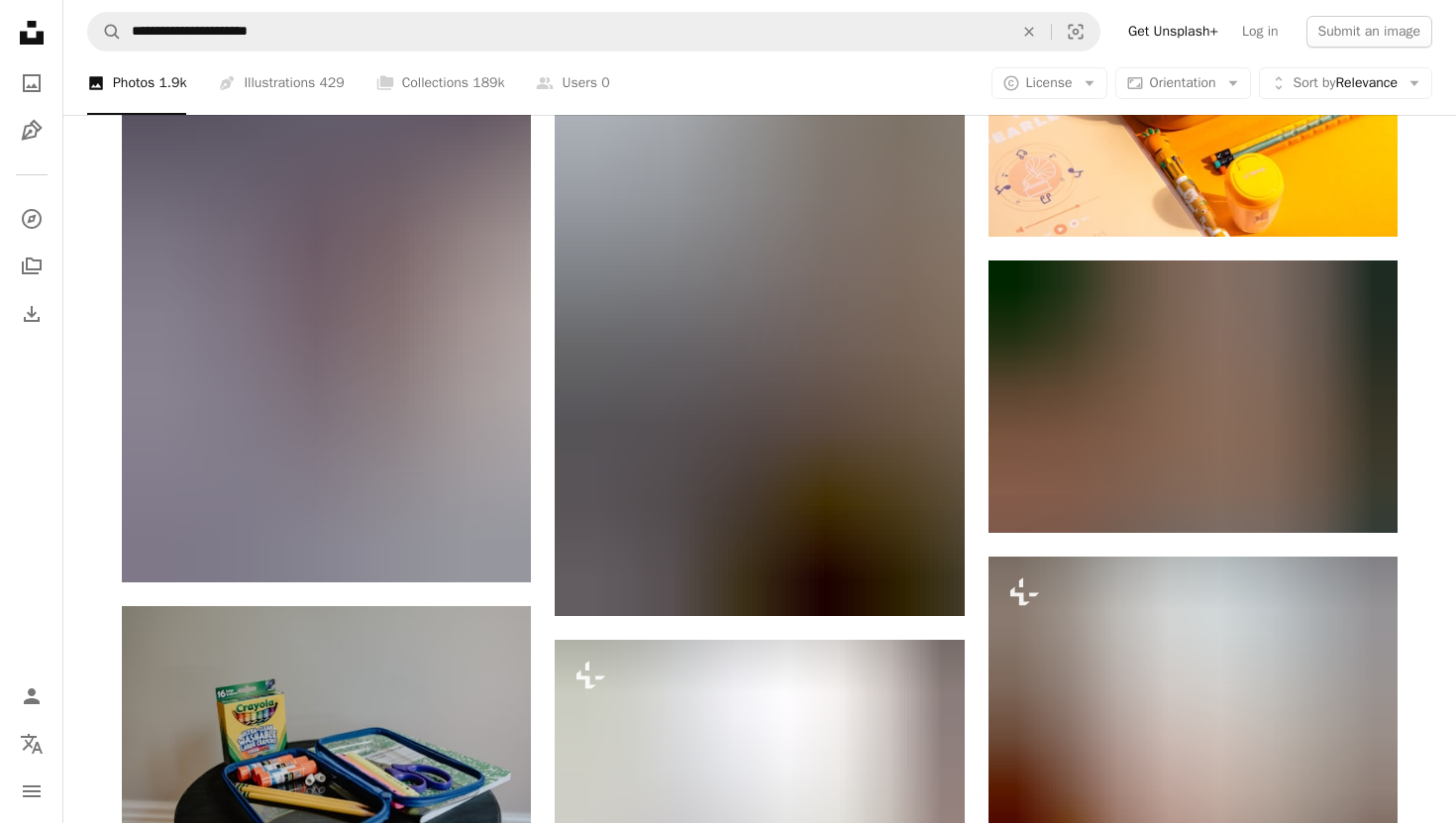 scroll, scrollTop: 1082, scrollLeft: 0, axis: vertical 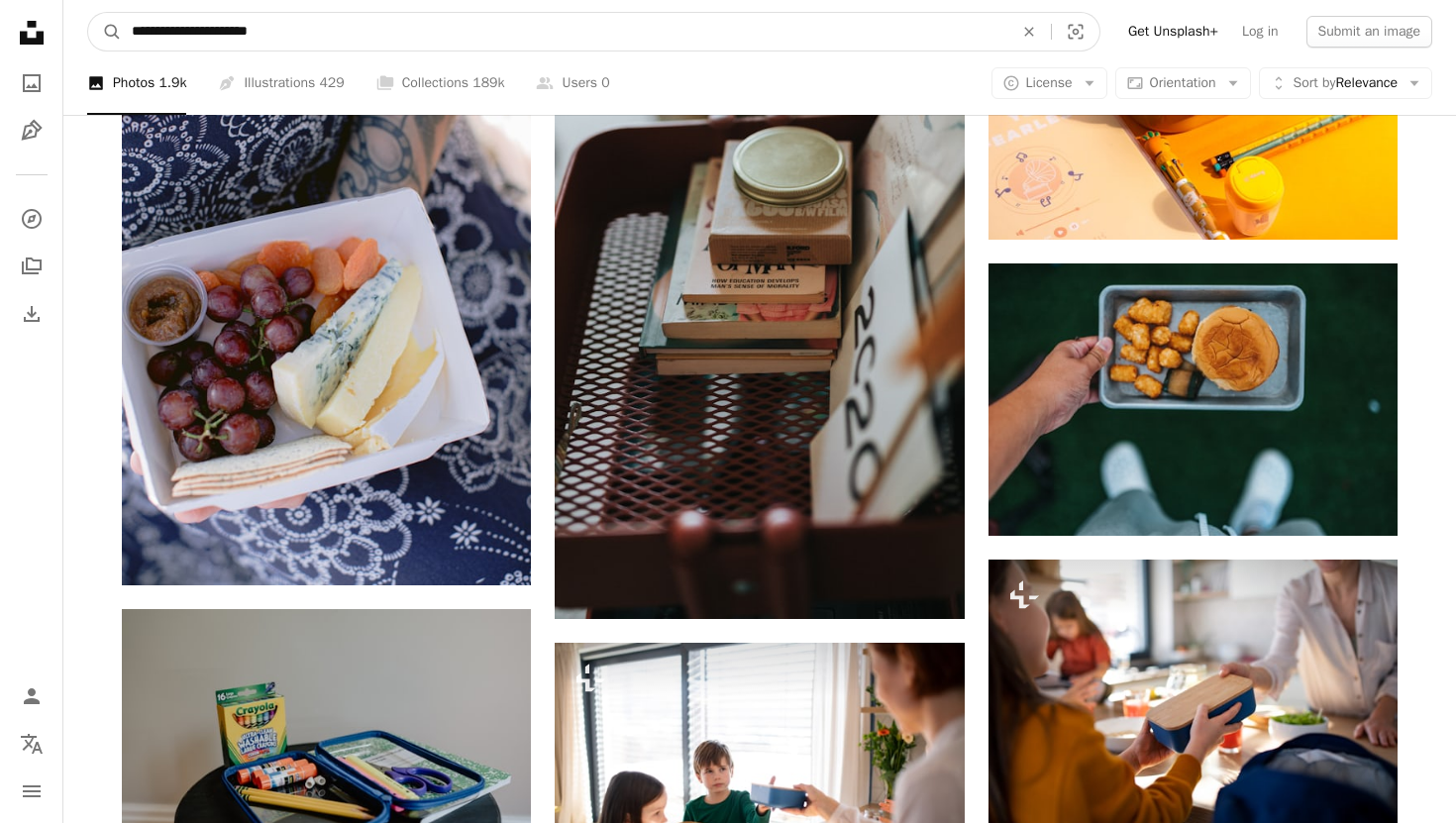 drag, startPoint x: 194, startPoint y: 32, endPoint x: 73, endPoint y: 26, distance: 121.14867 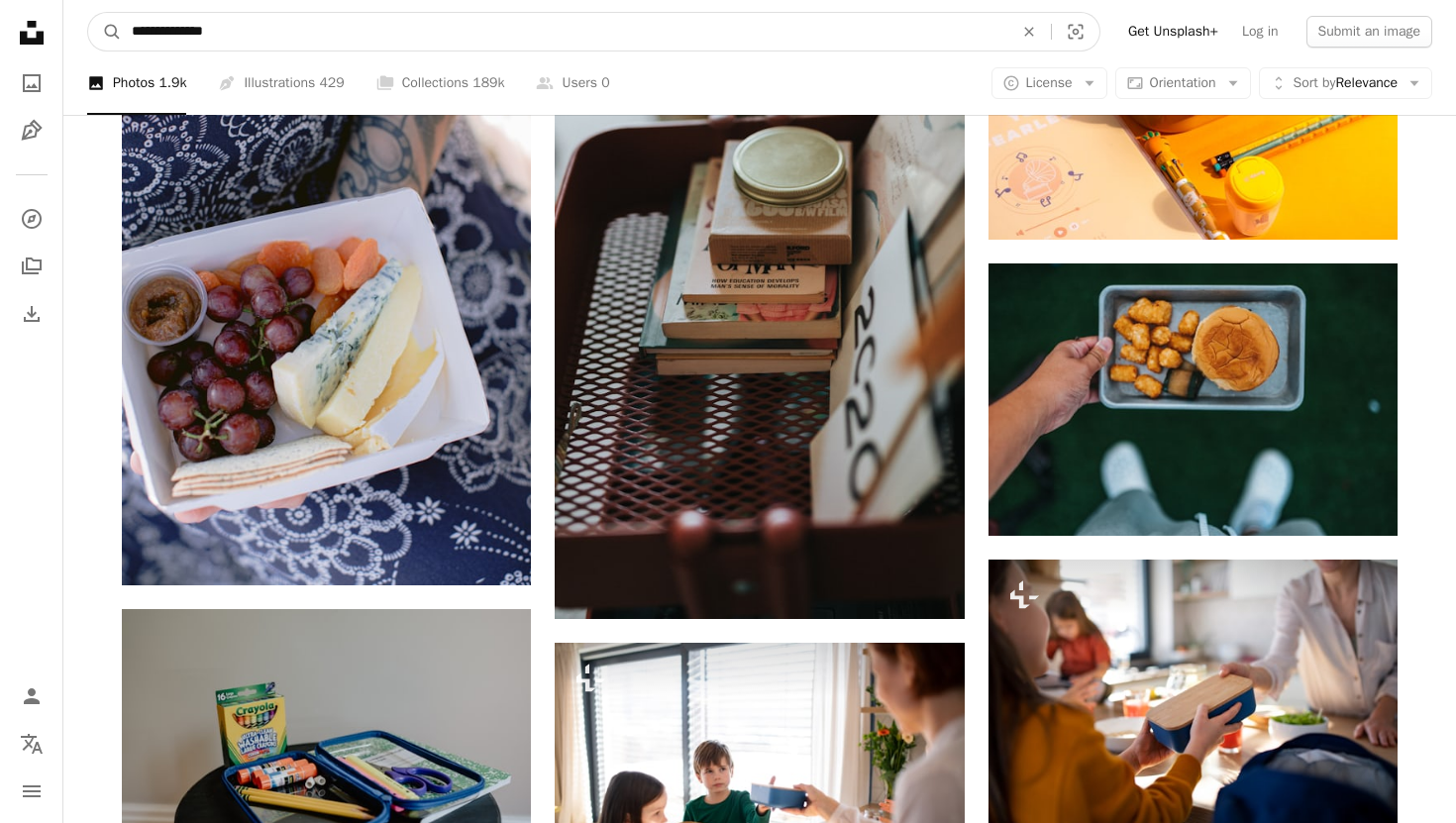 type on "**********" 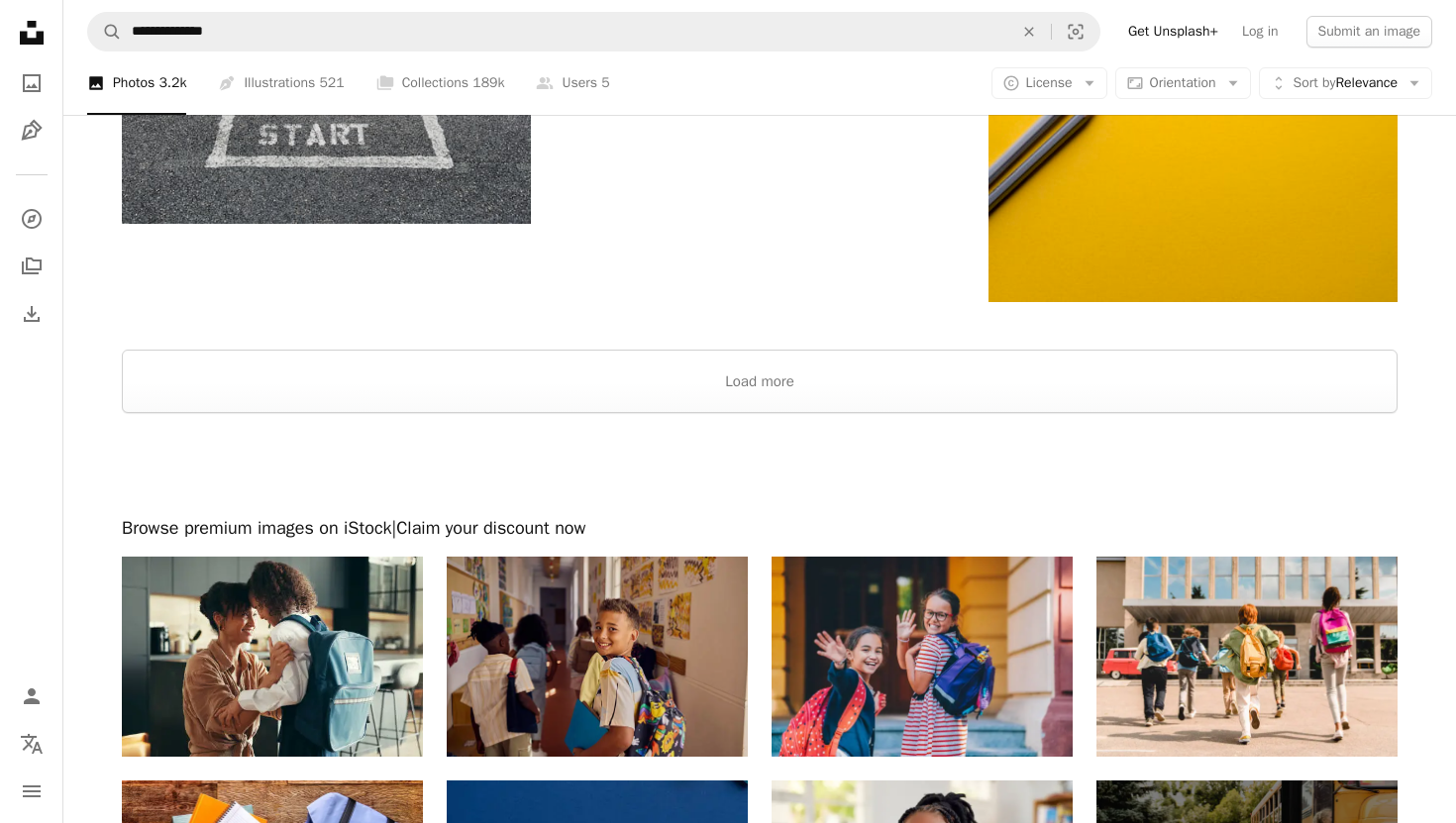 scroll, scrollTop: 2798, scrollLeft: 0, axis: vertical 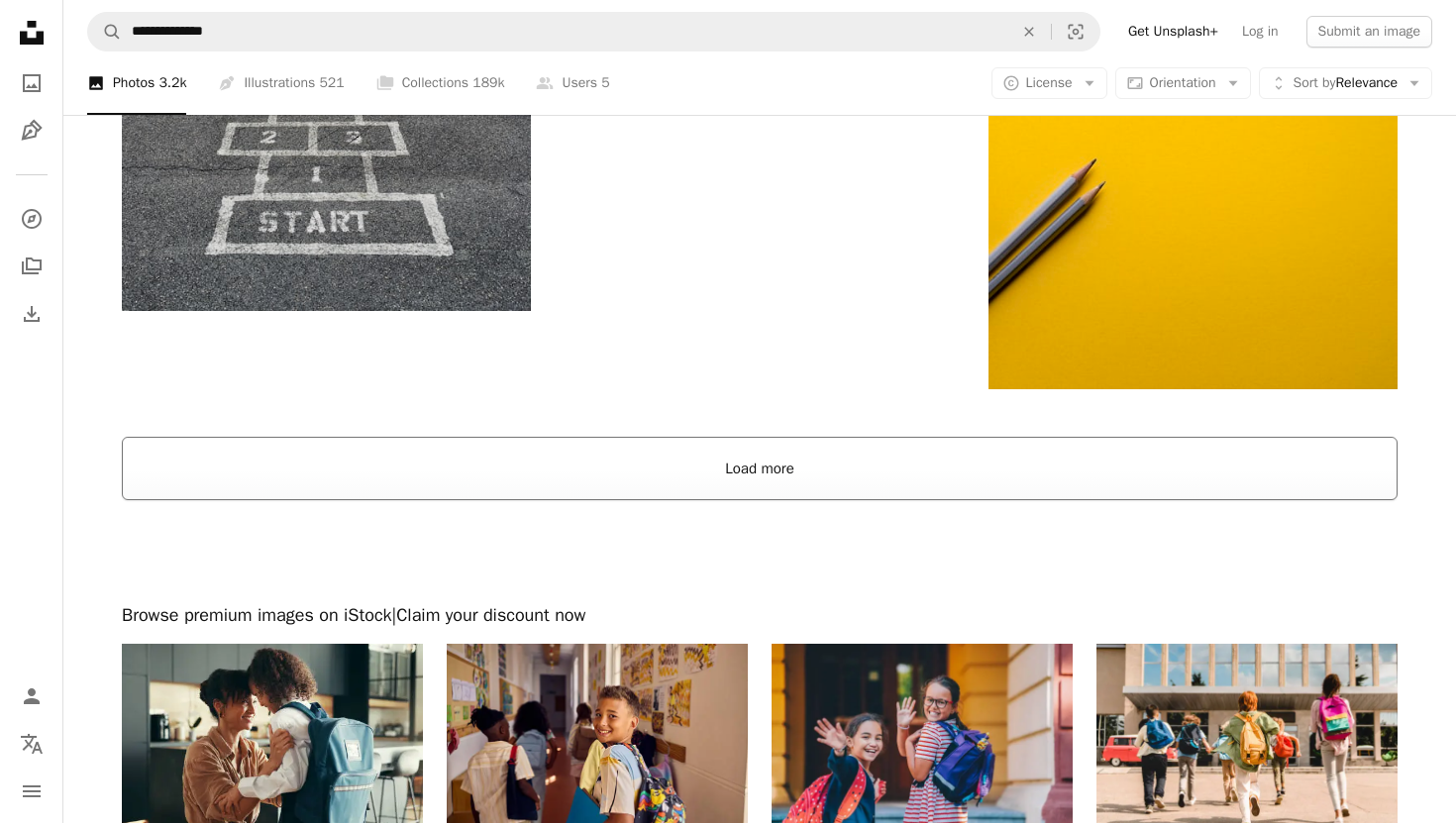 click on "Load more" at bounding box center [760, 468] 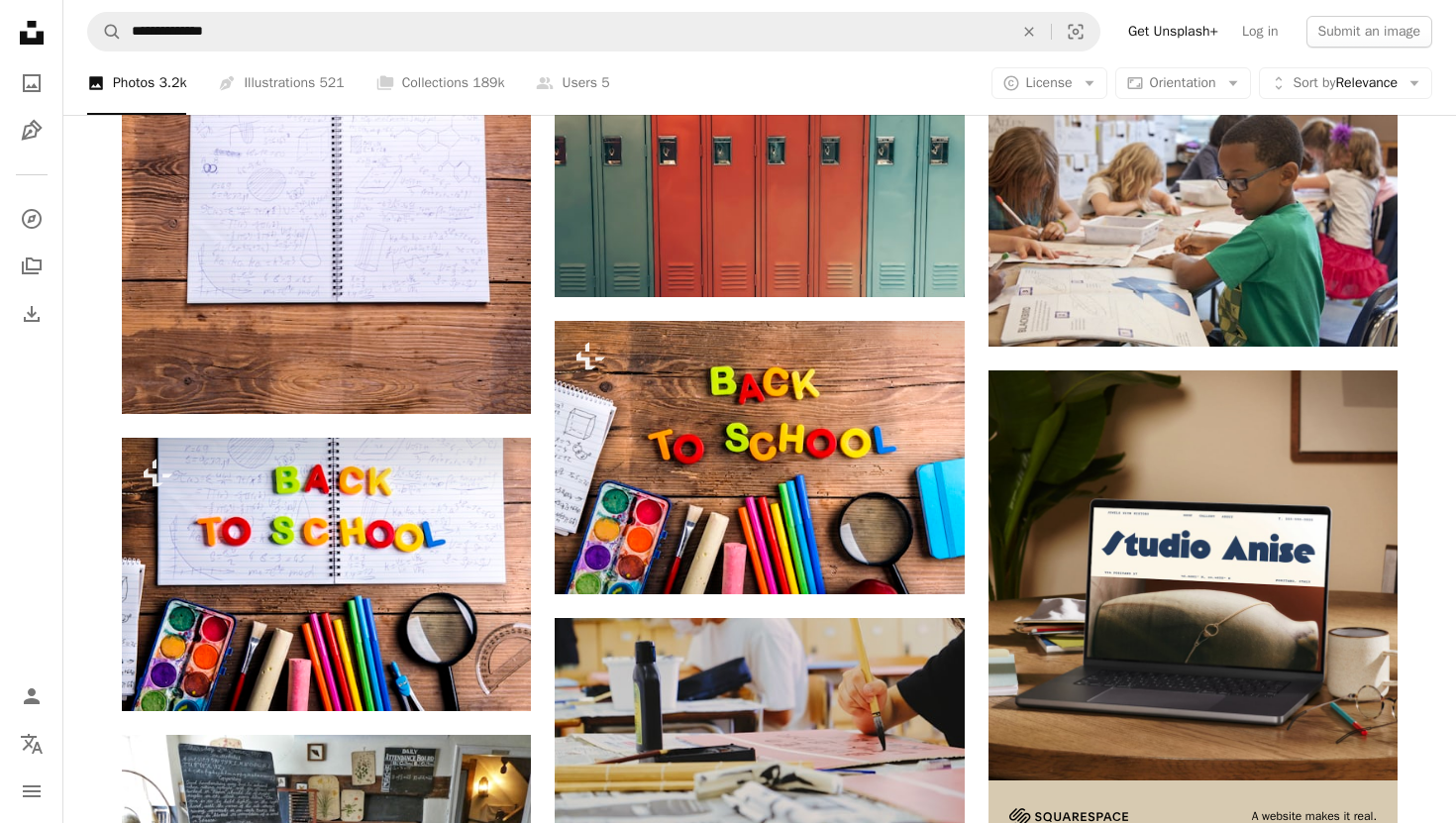 scroll, scrollTop: 7314, scrollLeft: 0, axis: vertical 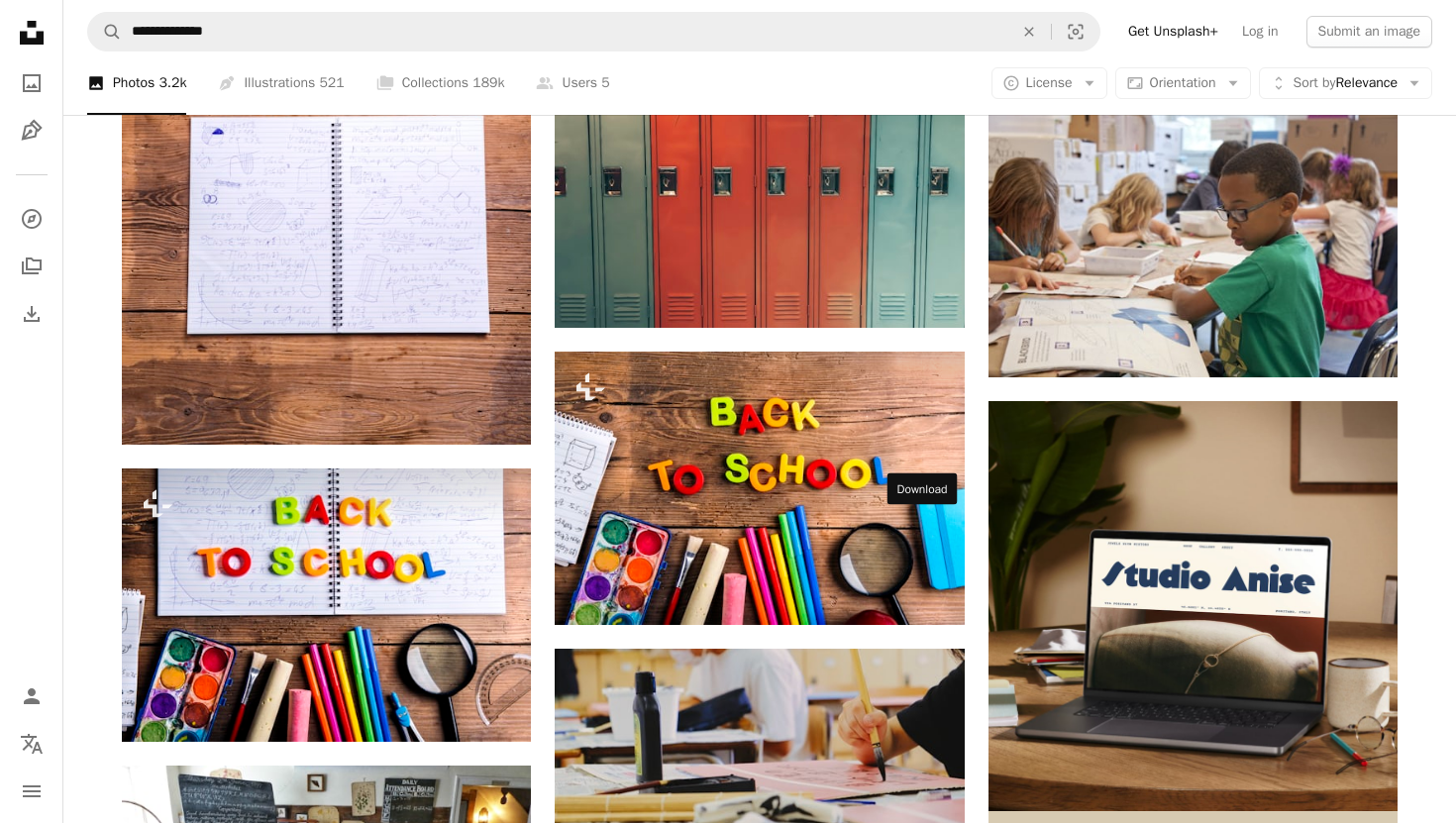 click on "Arrow pointing down" 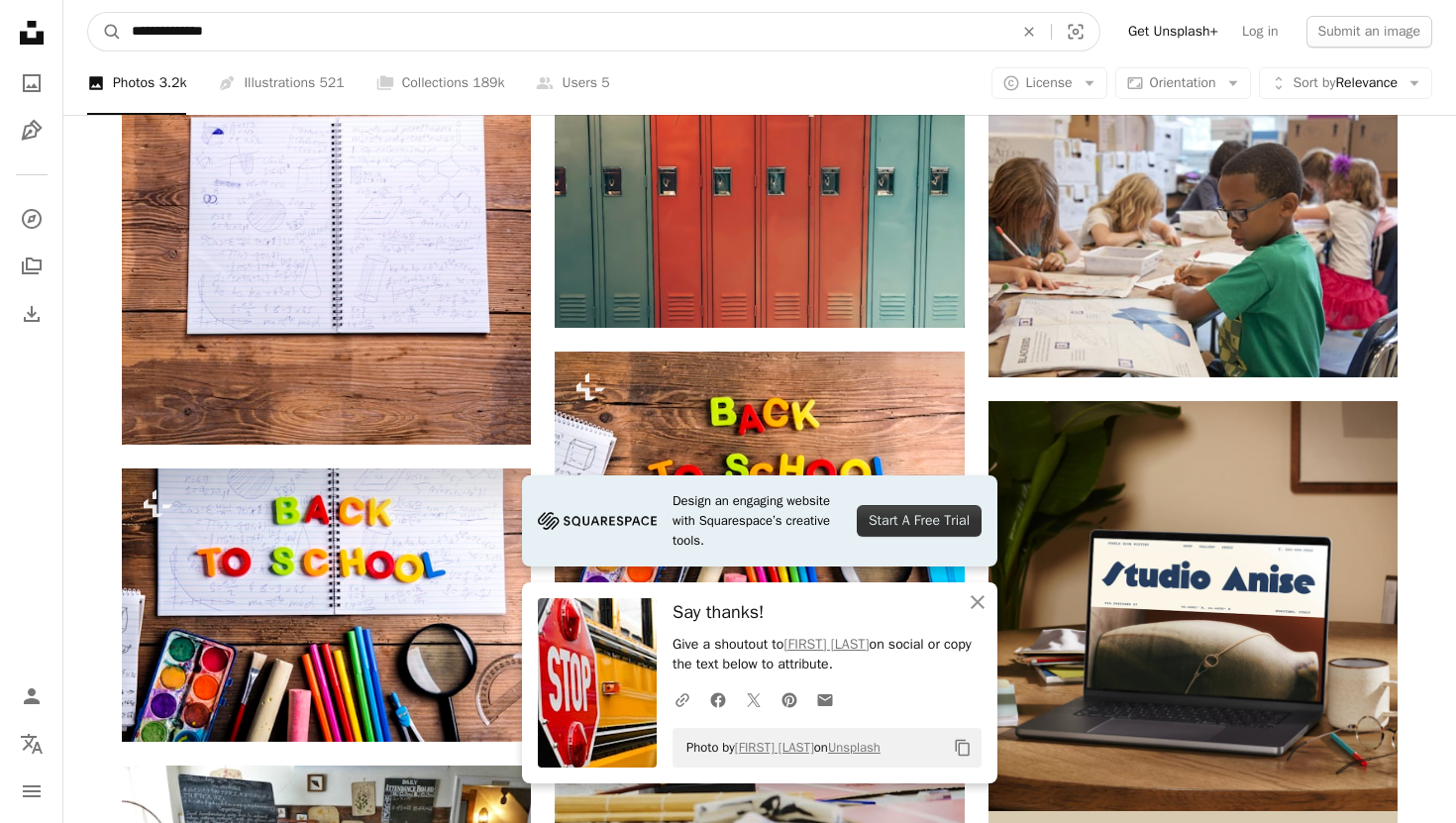 click on "**********" at bounding box center [565, 32] 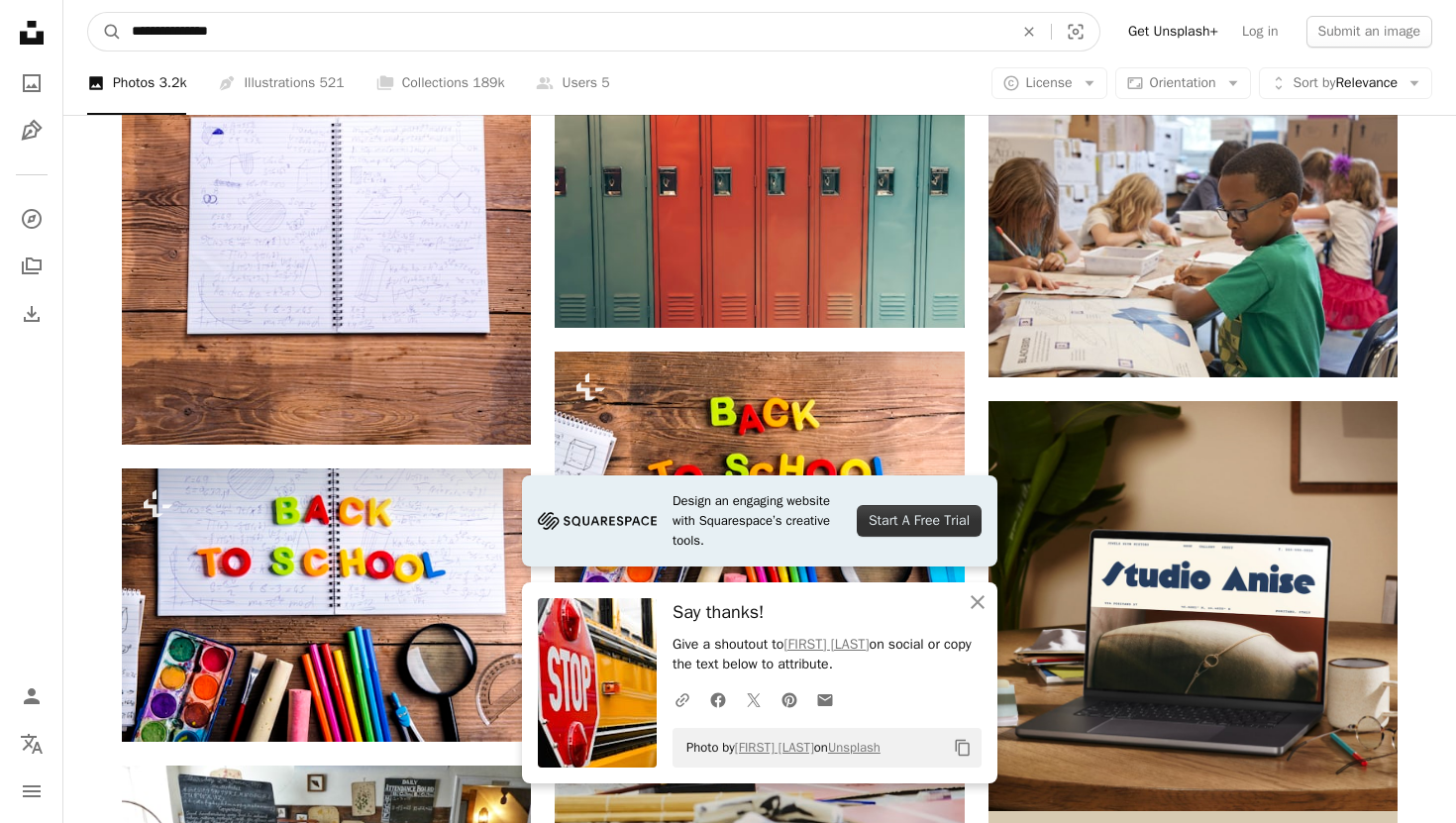 click on "A magnifying glass" at bounding box center (105, 32) 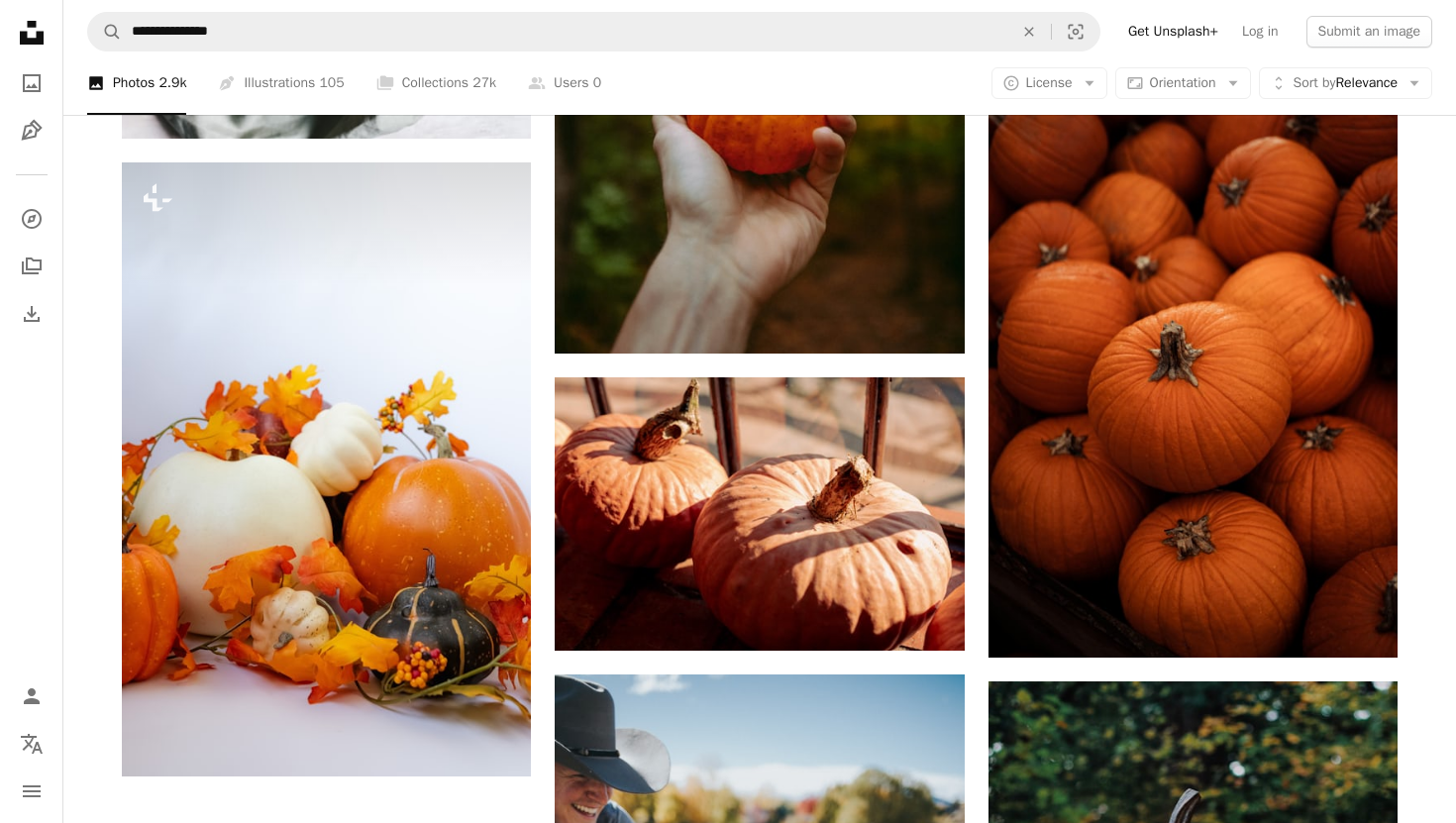 scroll, scrollTop: 2567, scrollLeft: 0, axis: vertical 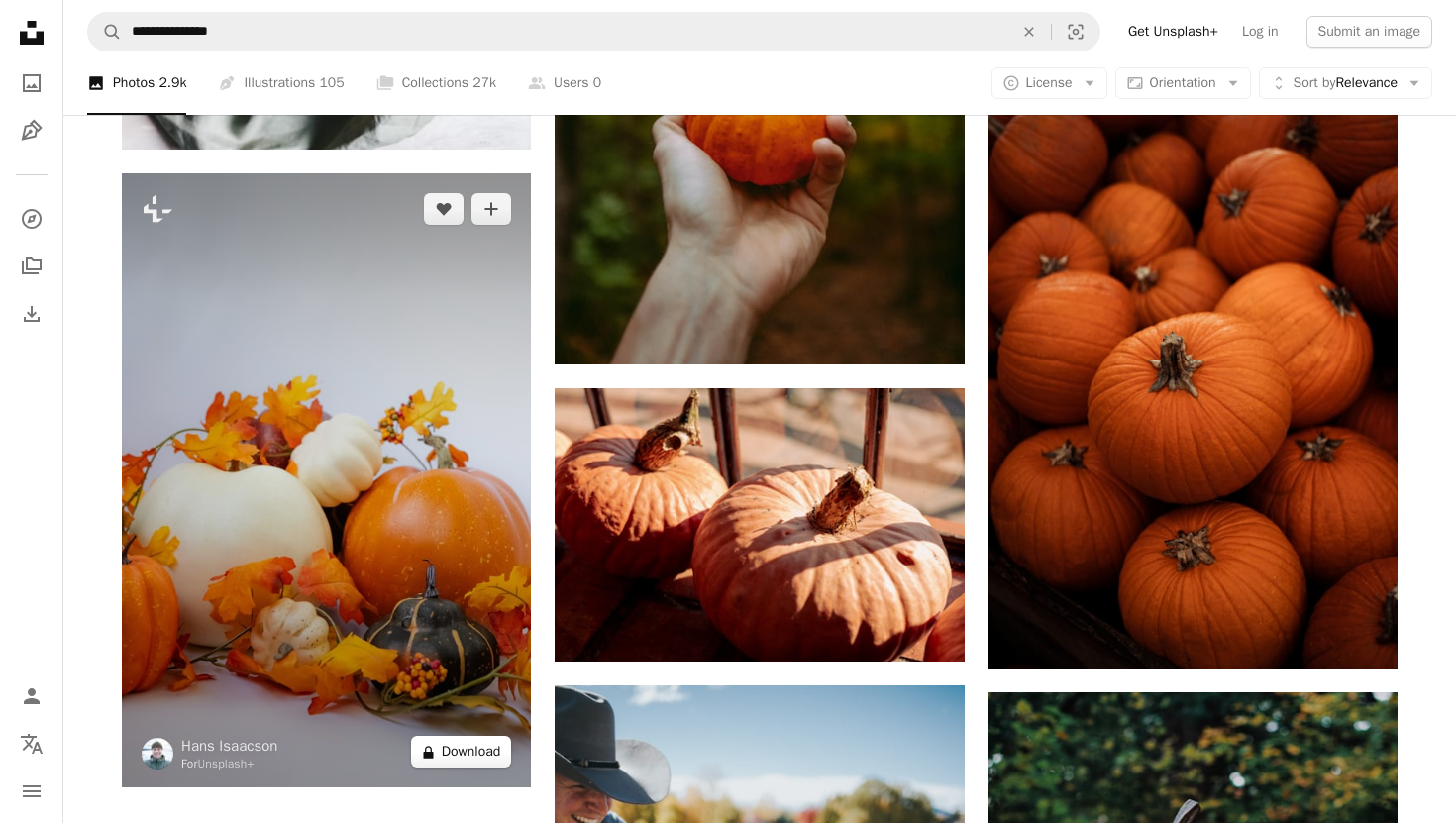 click on "A lock   Download" at bounding box center [462, 752] 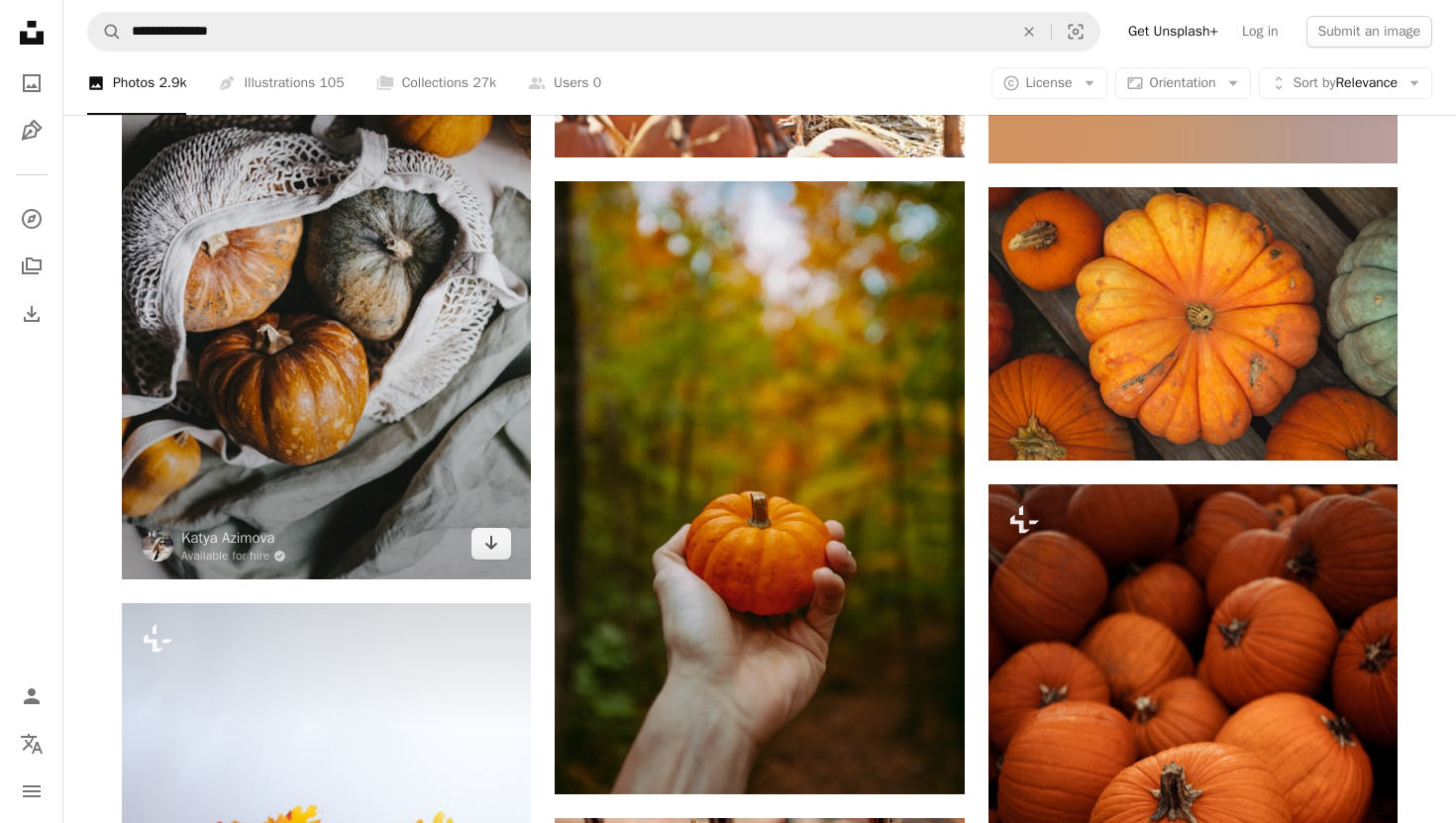 scroll, scrollTop: 1905, scrollLeft: 0, axis: vertical 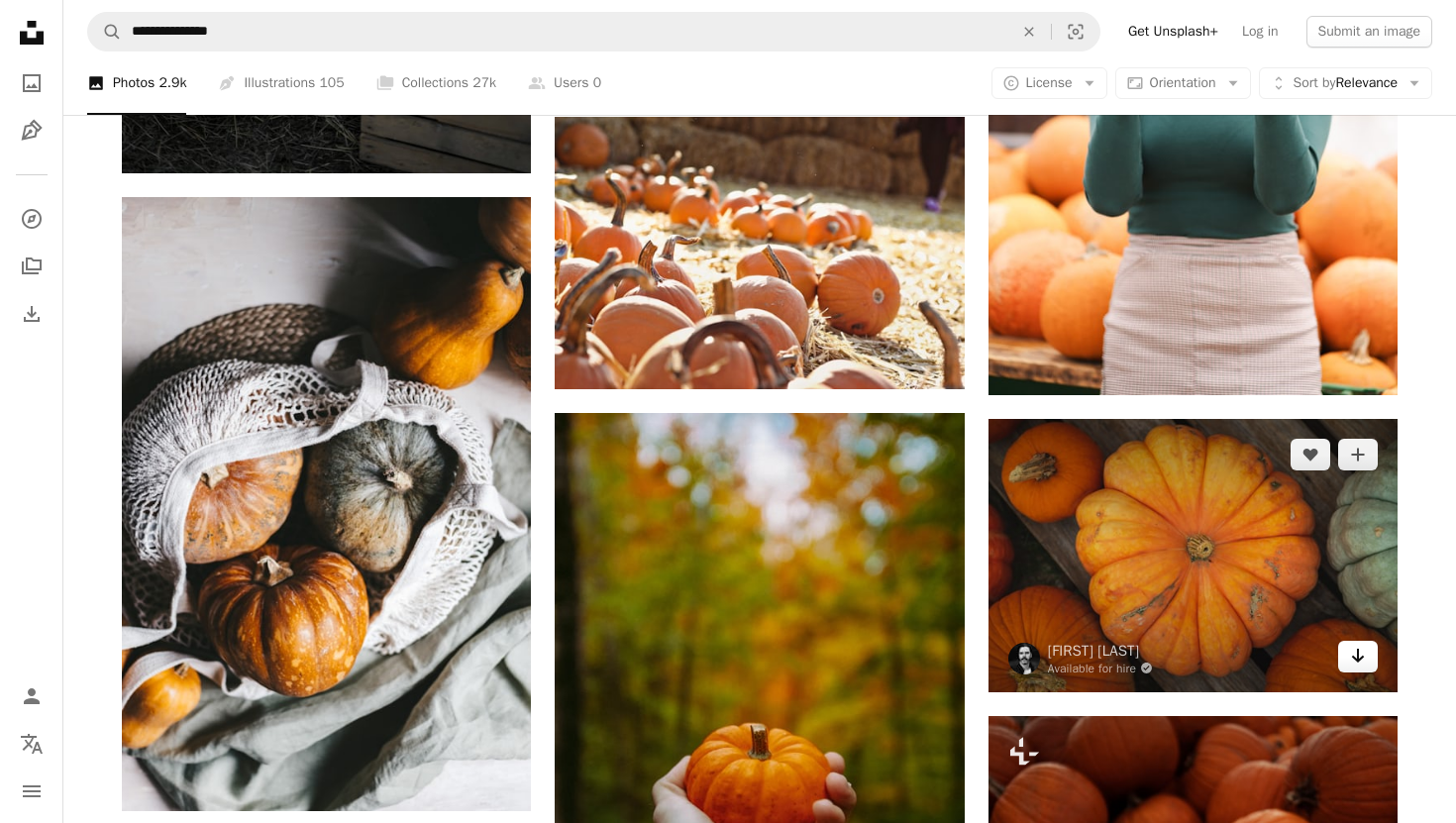 click on "Arrow pointing down" 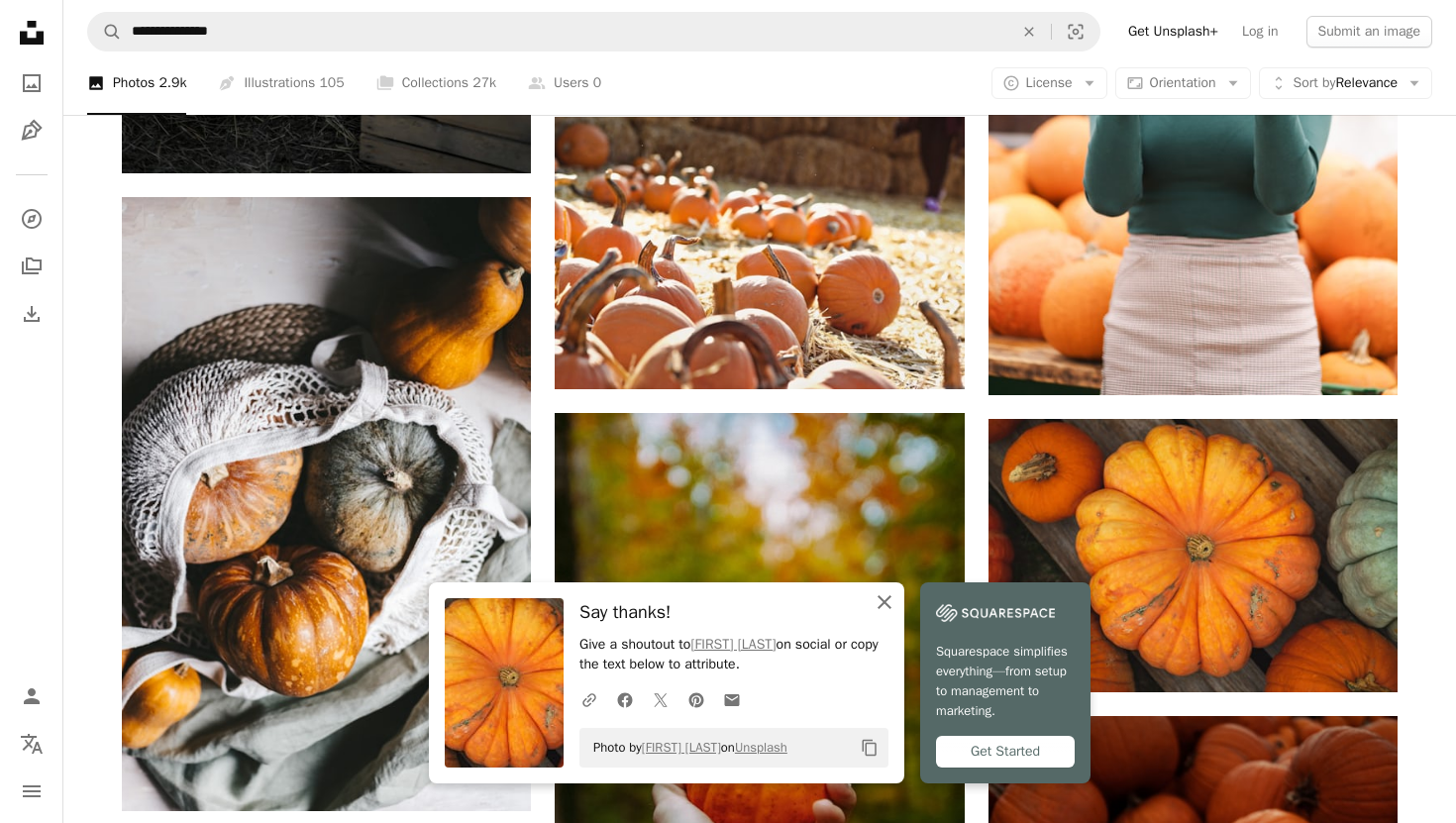 click on "An X shape" 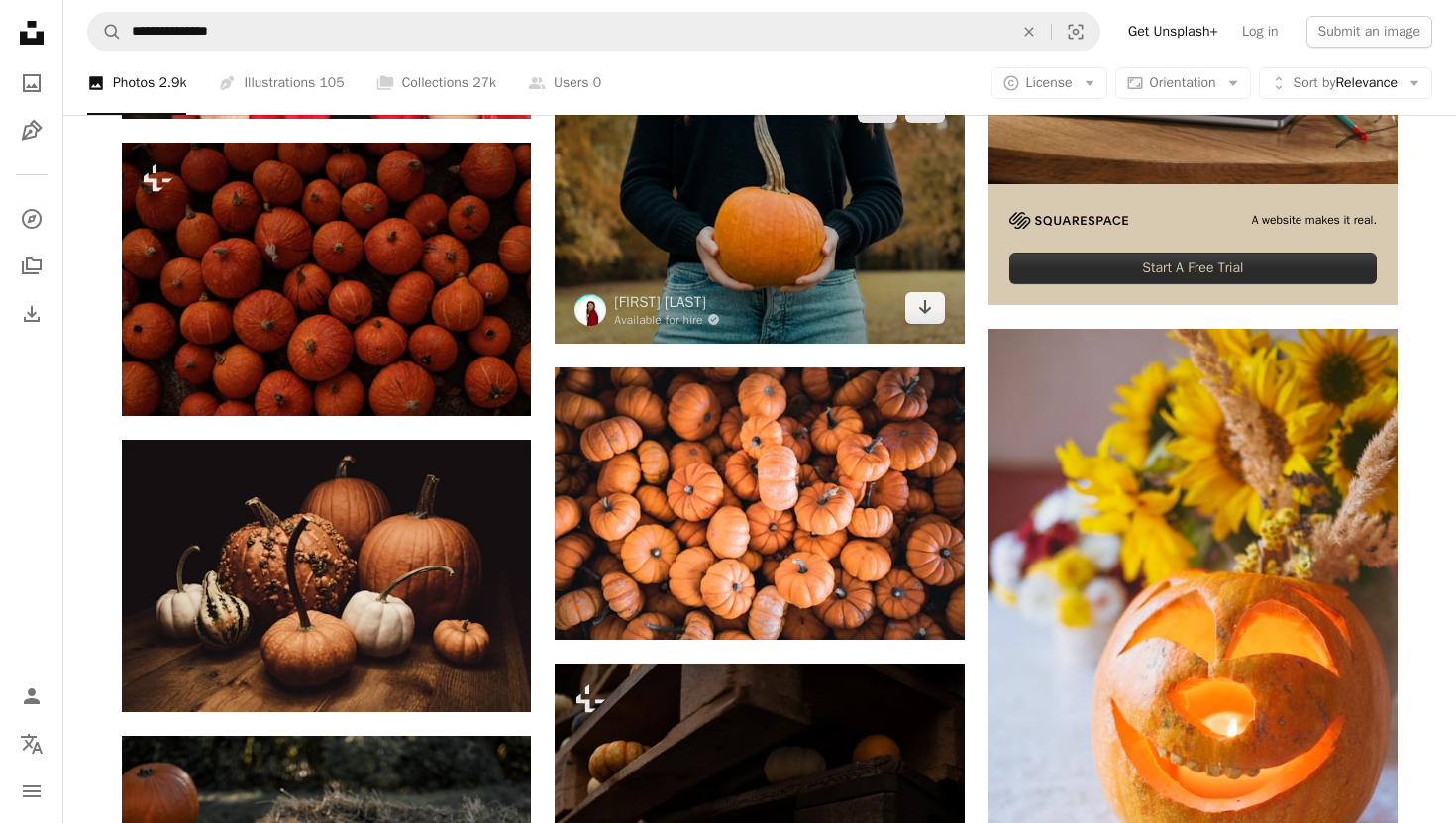 scroll, scrollTop: 947, scrollLeft: 0, axis: vertical 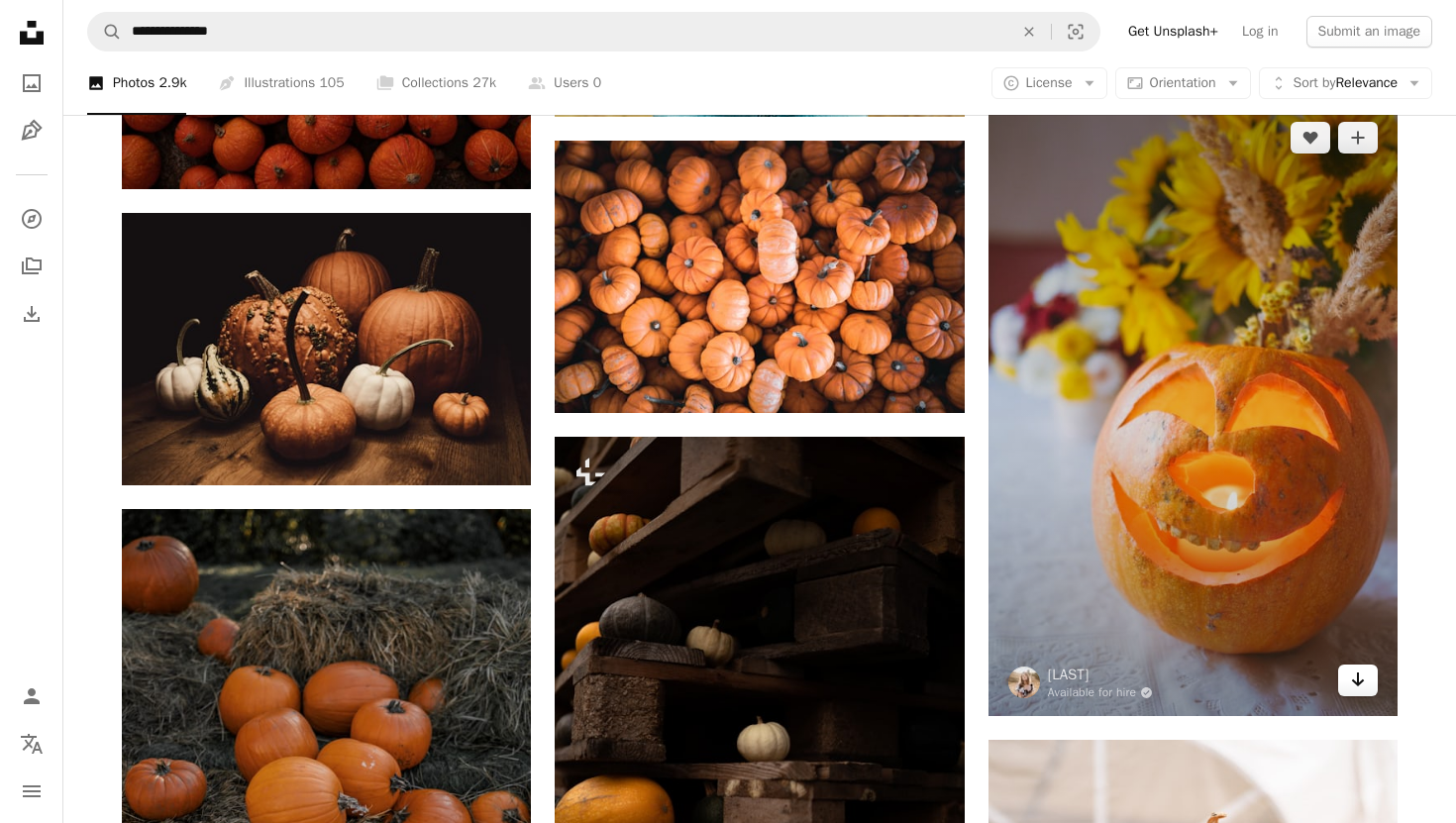 click on "Arrow pointing down" at bounding box center (1358, 680) 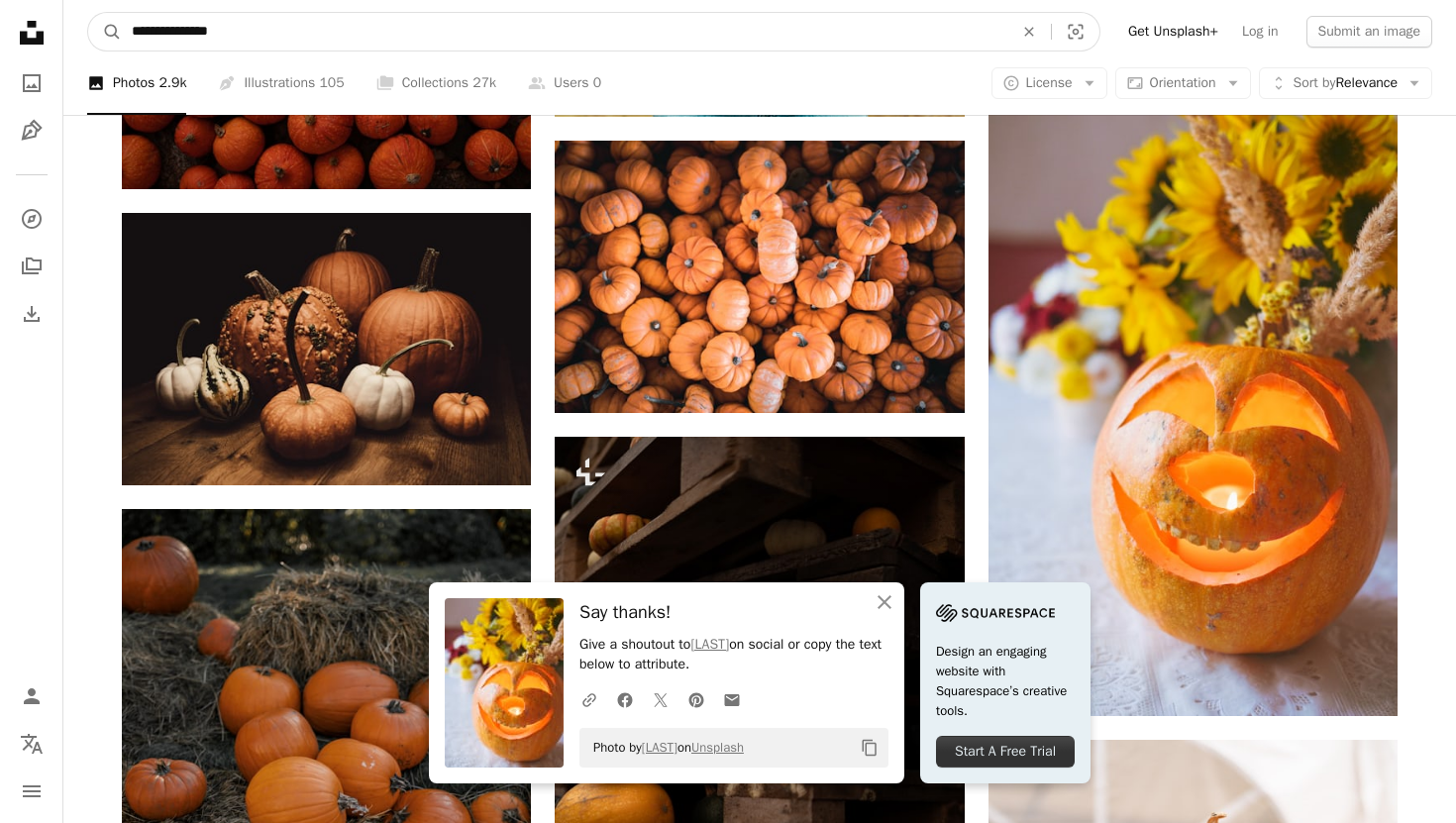 click on "**********" at bounding box center (565, 32) 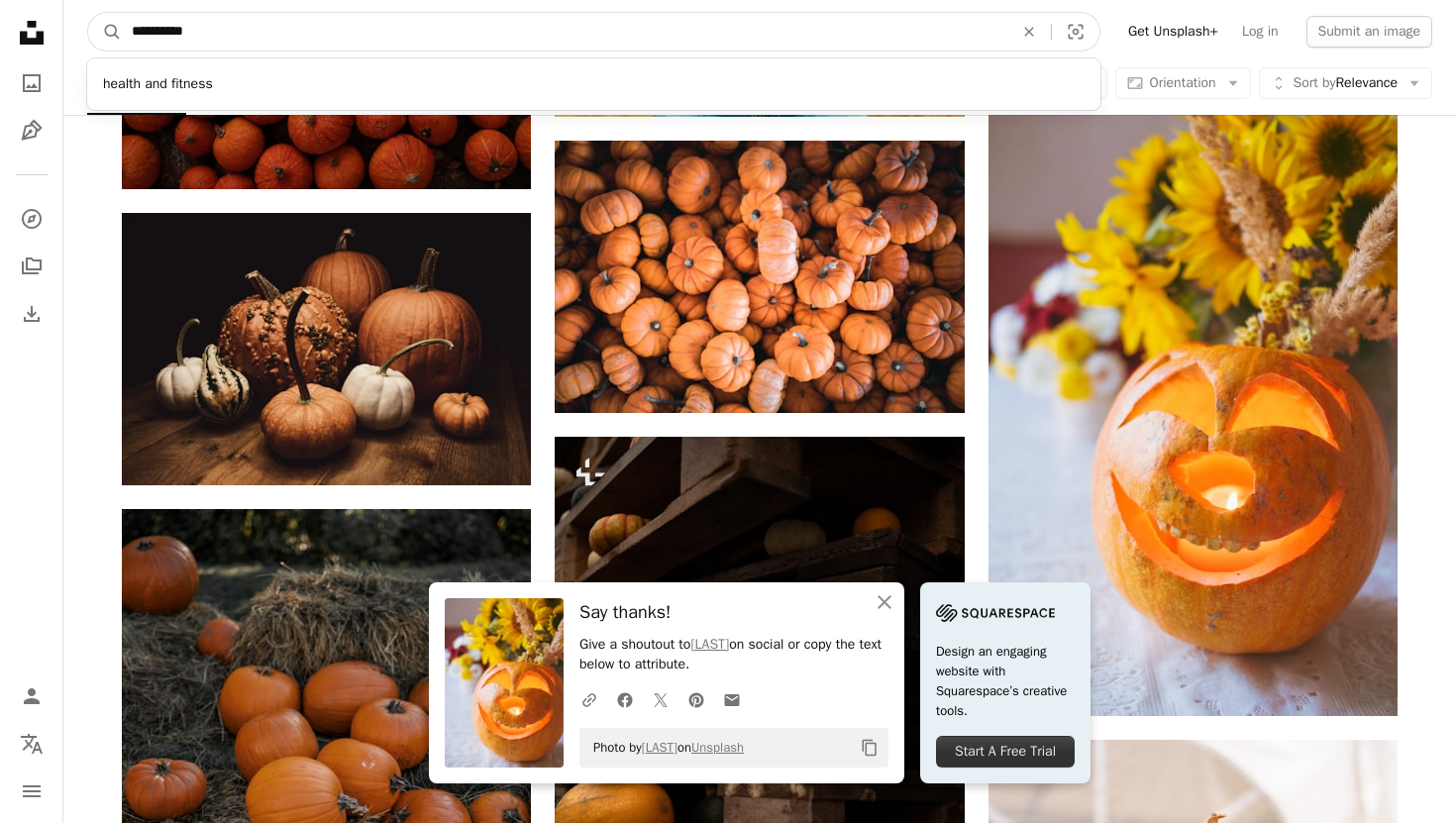 type on "**********" 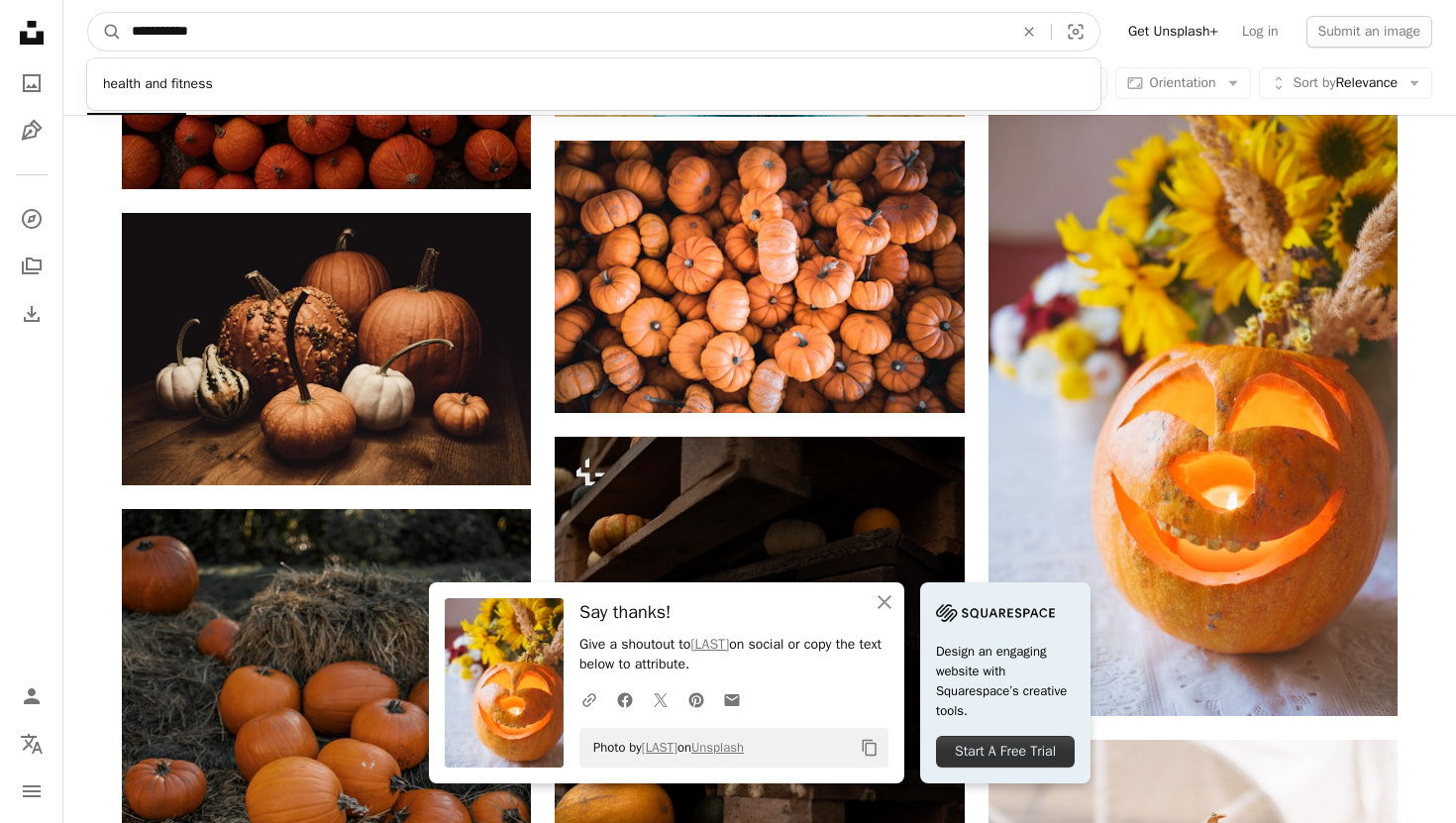 click on "A magnifying glass" at bounding box center (105, 32) 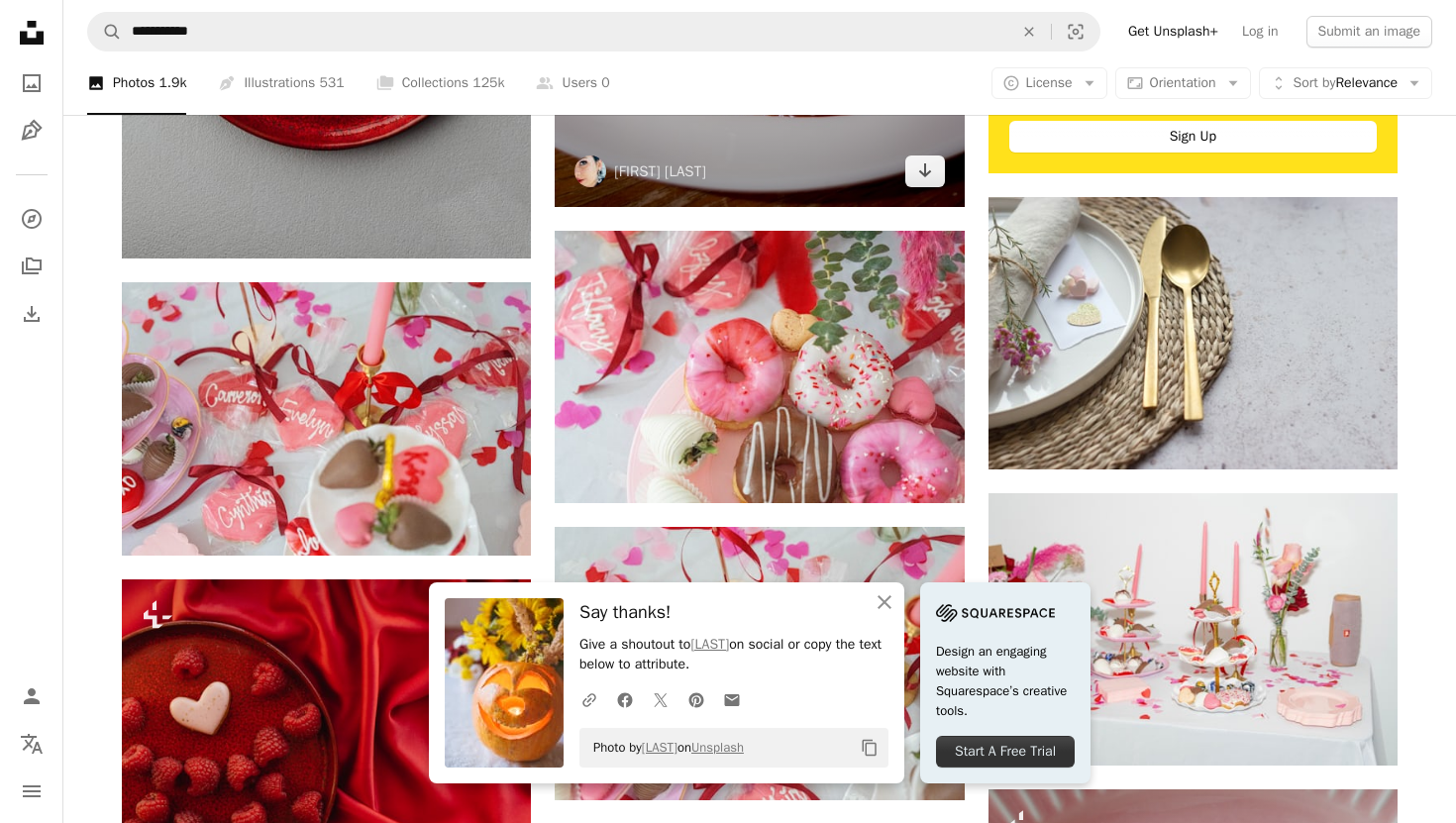 scroll, scrollTop: 977, scrollLeft: 0, axis: vertical 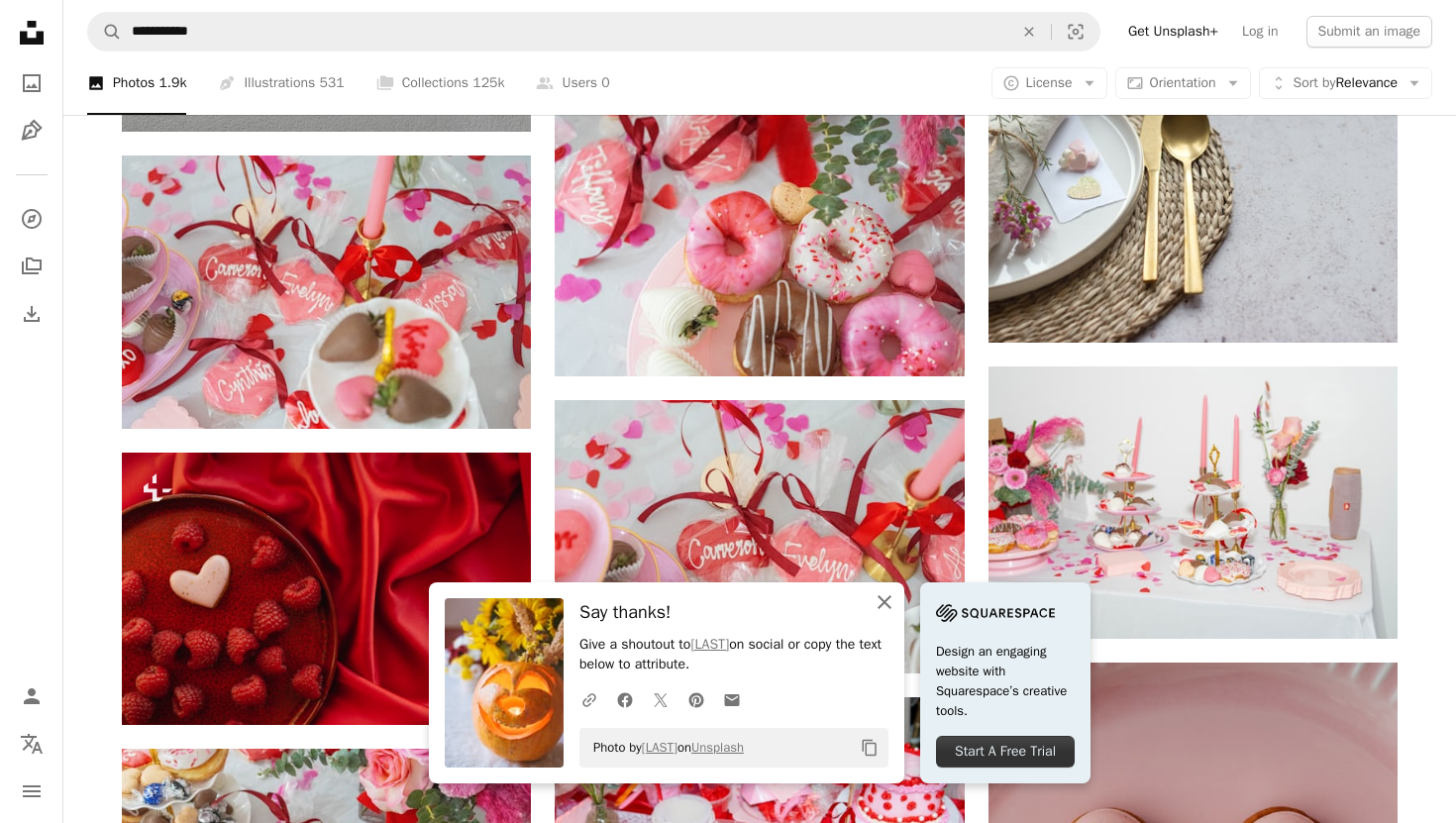 click 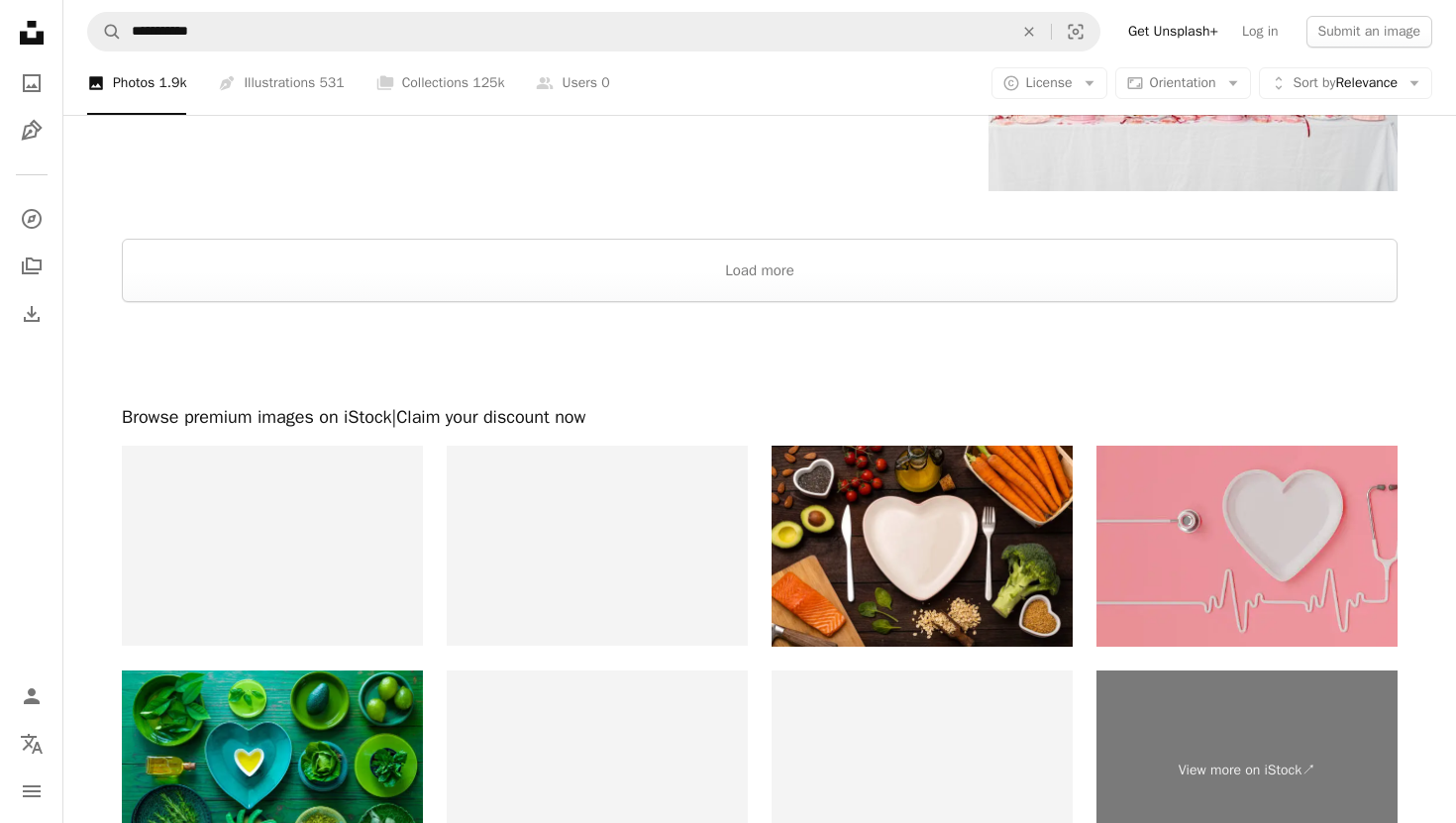 scroll, scrollTop: 3694, scrollLeft: 0, axis: vertical 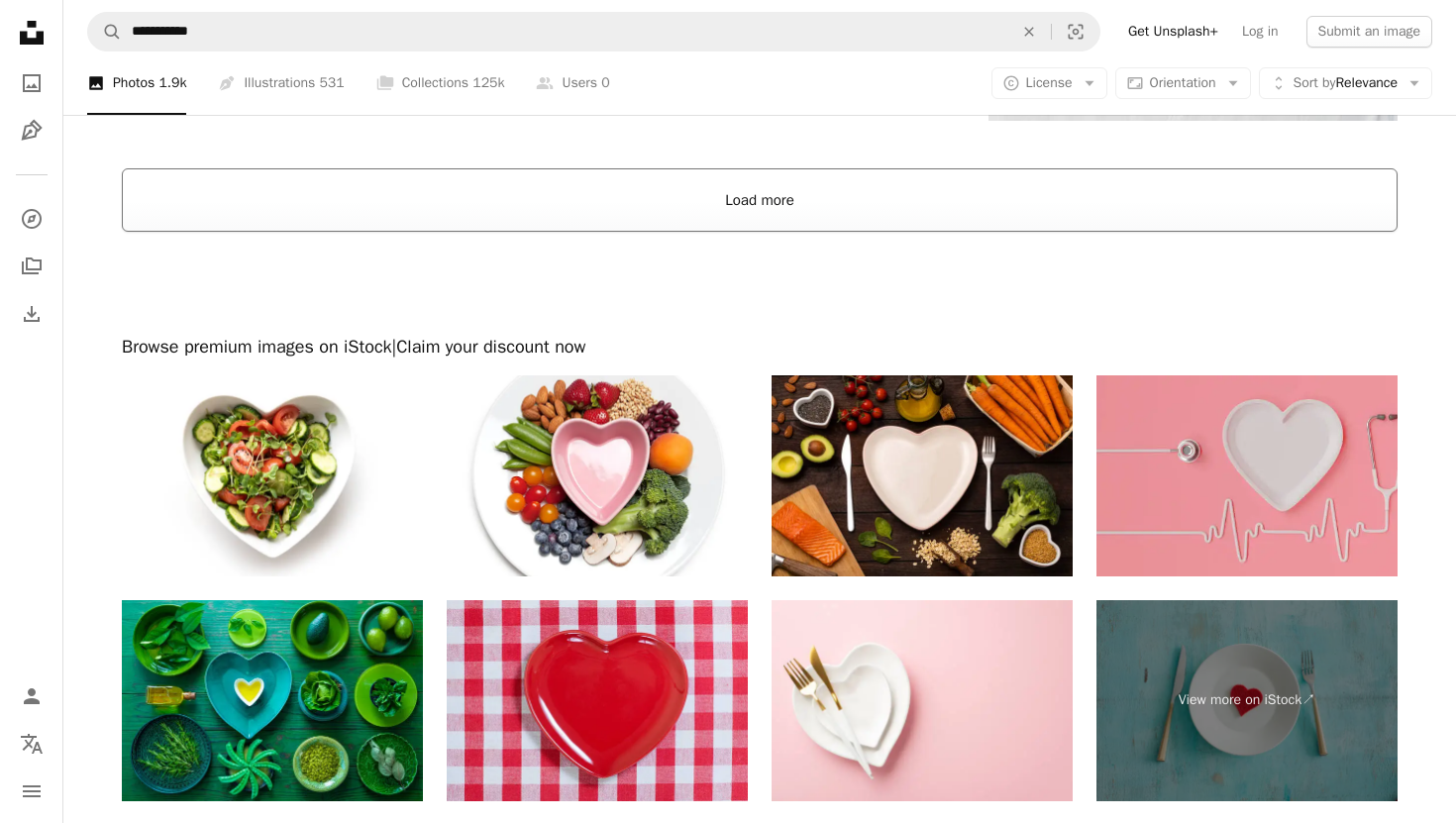 click on "Load more" at bounding box center (760, 200) 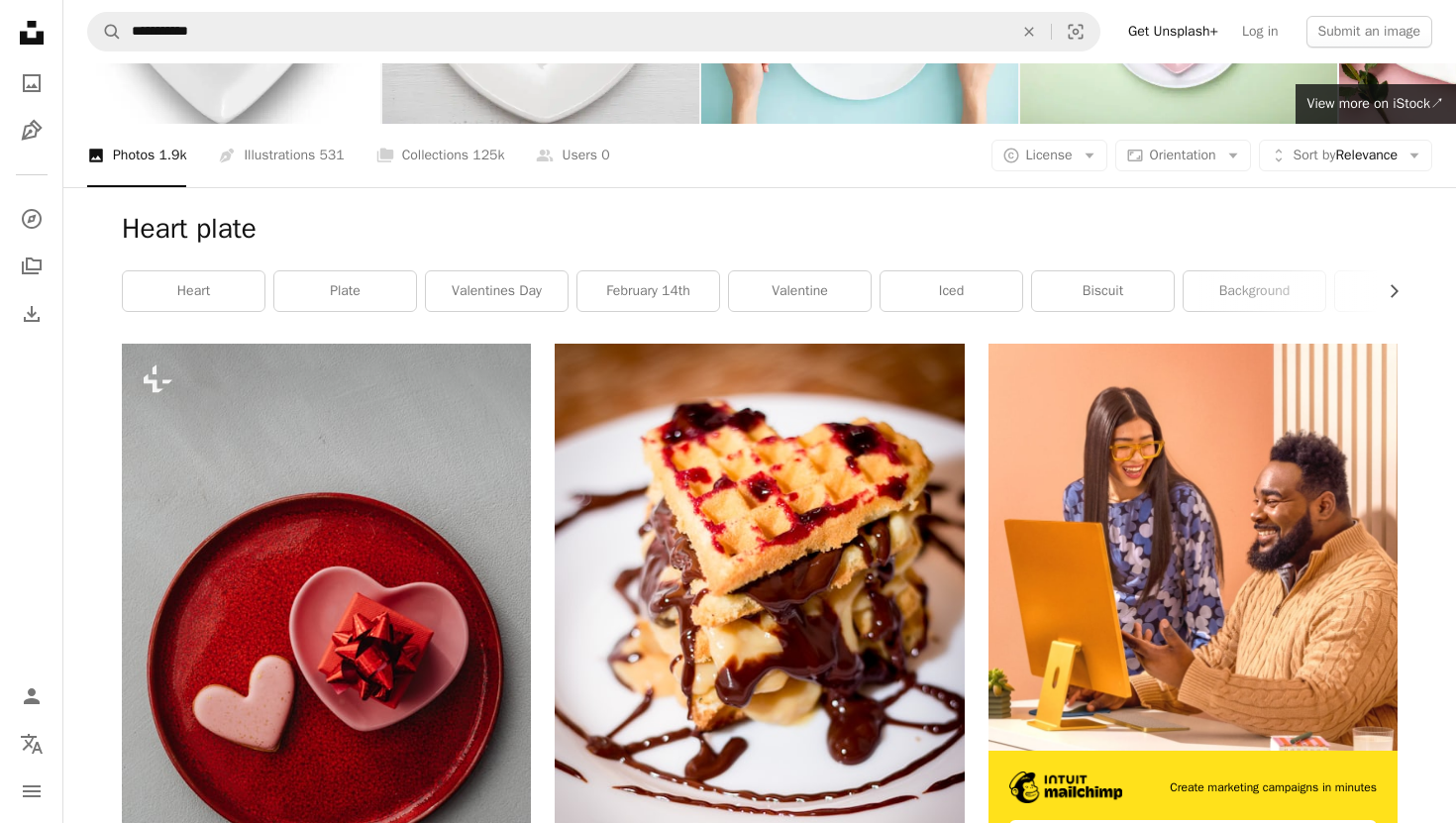 scroll, scrollTop: 0, scrollLeft: 0, axis: both 